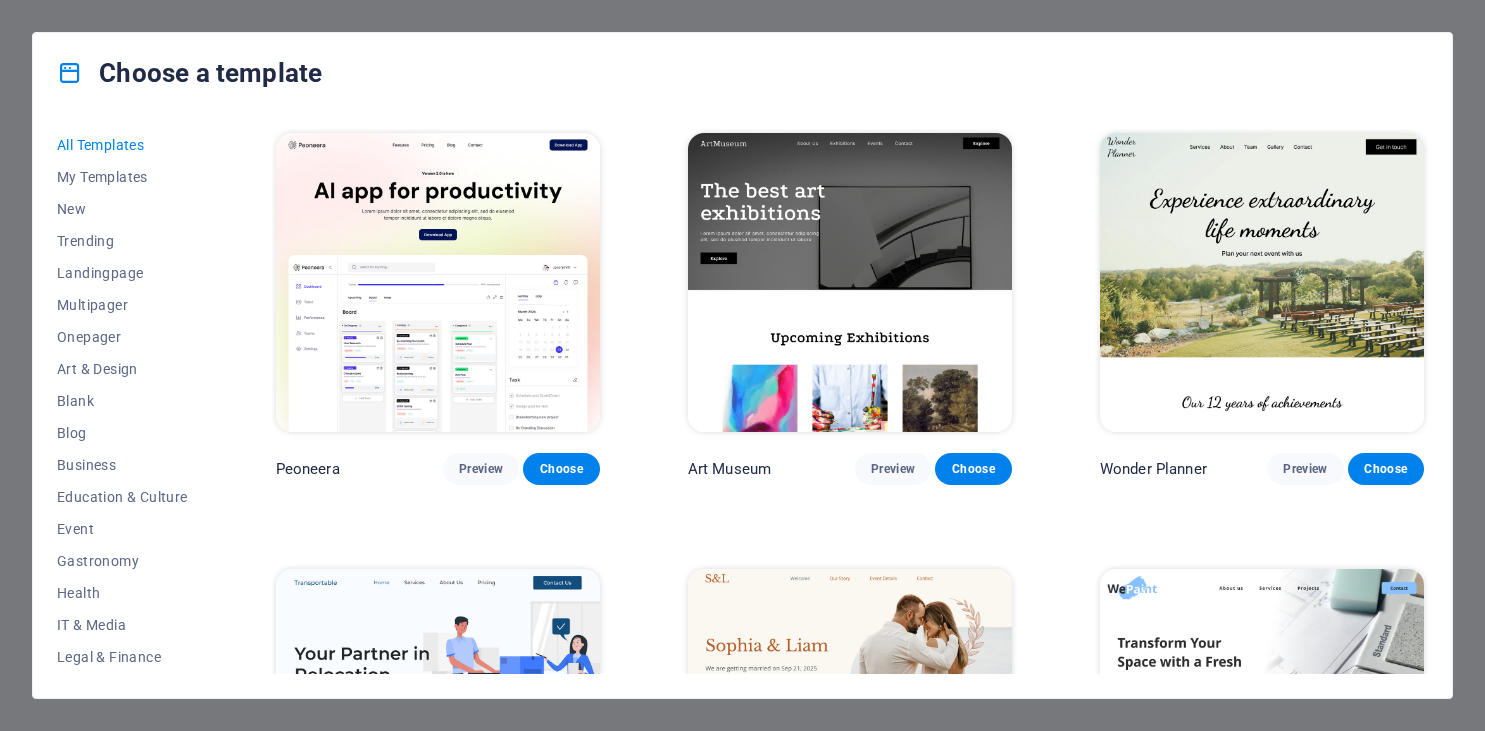 scroll, scrollTop: 0, scrollLeft: 0, axis: both 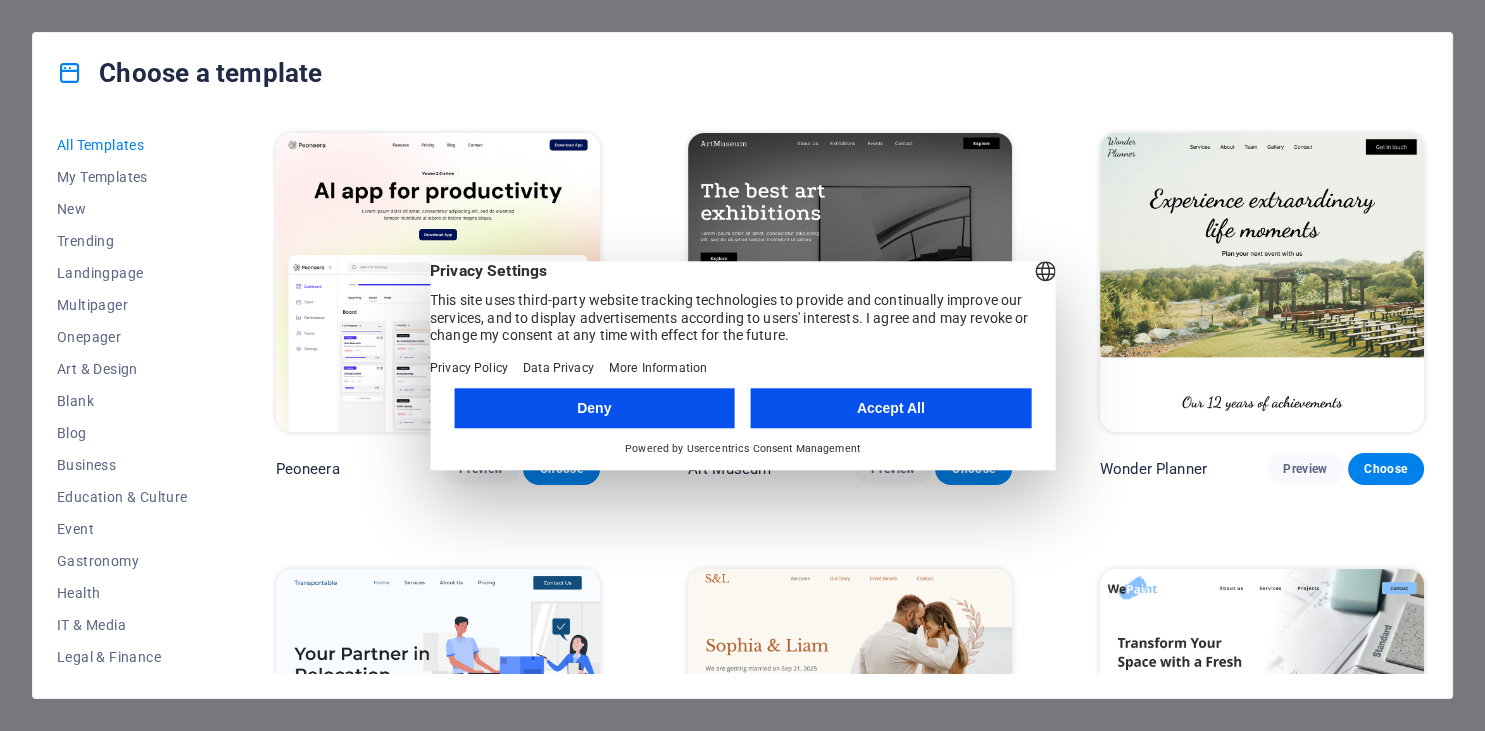 click on "Accept All" at bounding box center (891, 408) 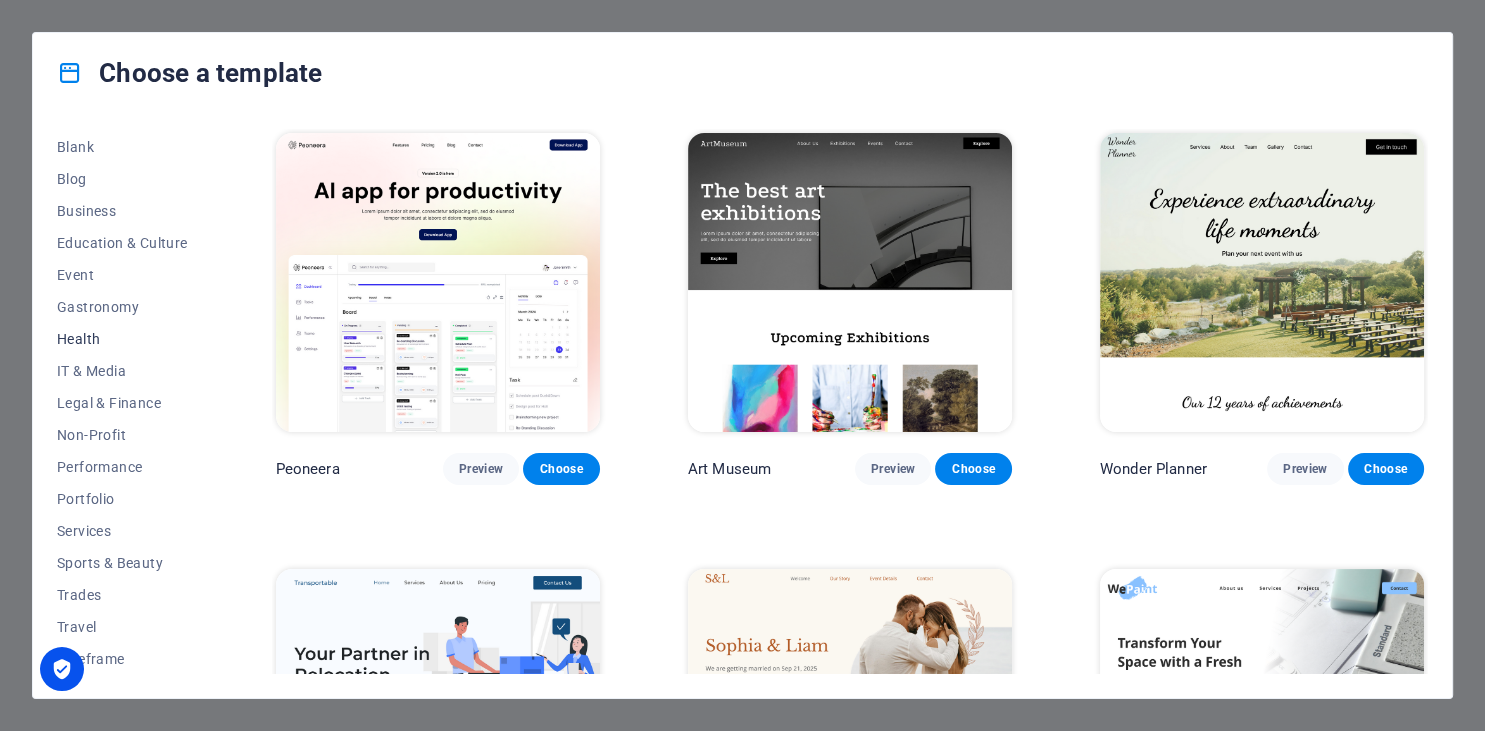 scroll, scrollTop: 0, scrollLeft: 0, axis: both 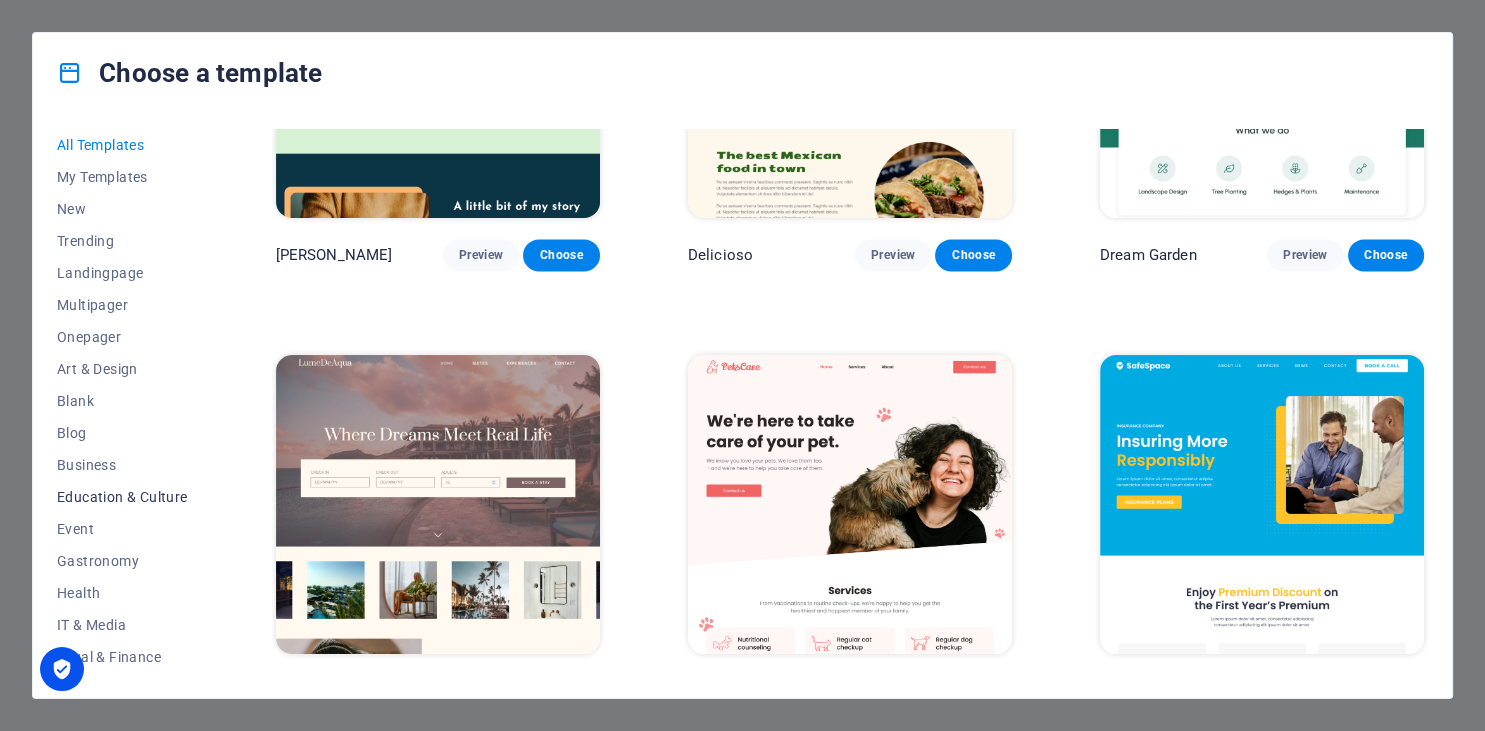 type 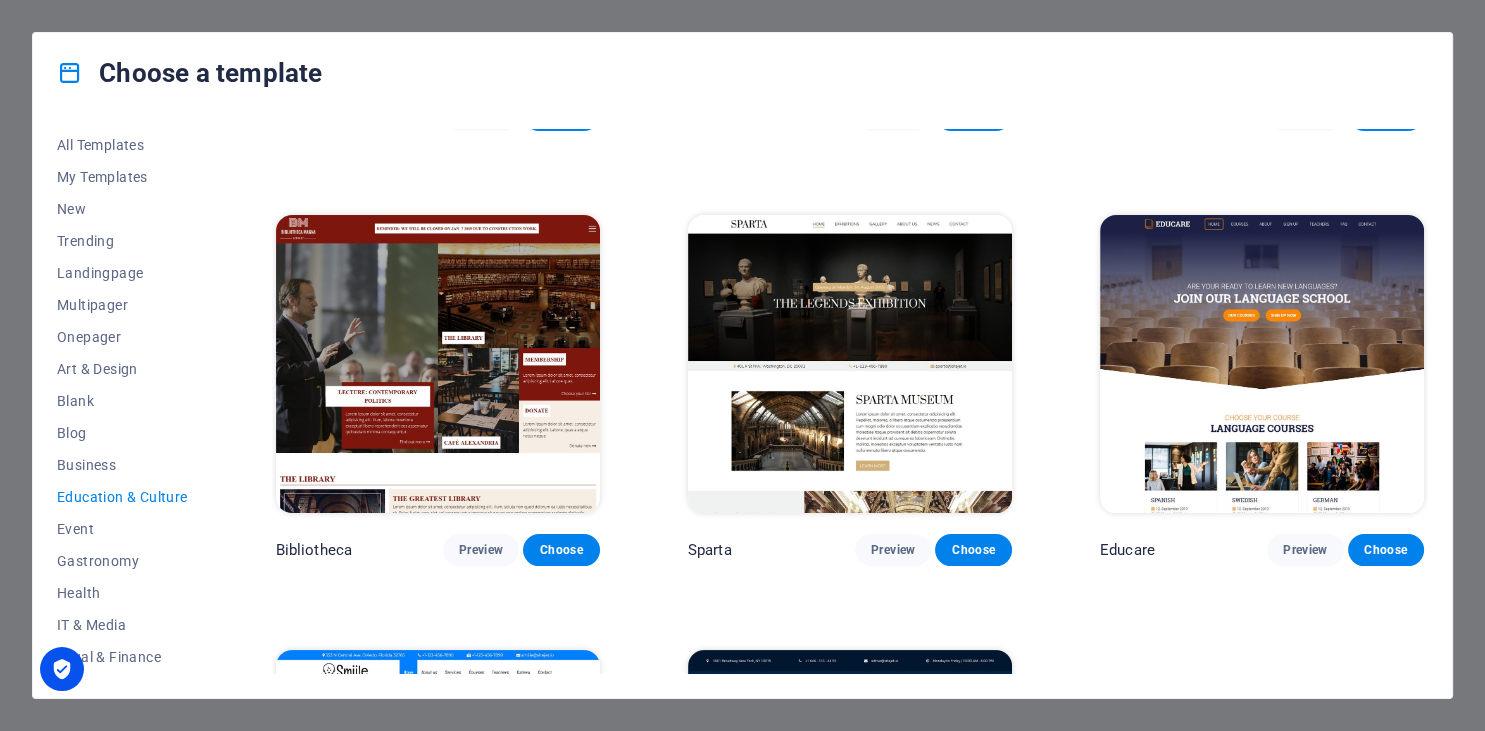 scroll, scrollTop: 318, scrollLeft: 0, axis: vertical 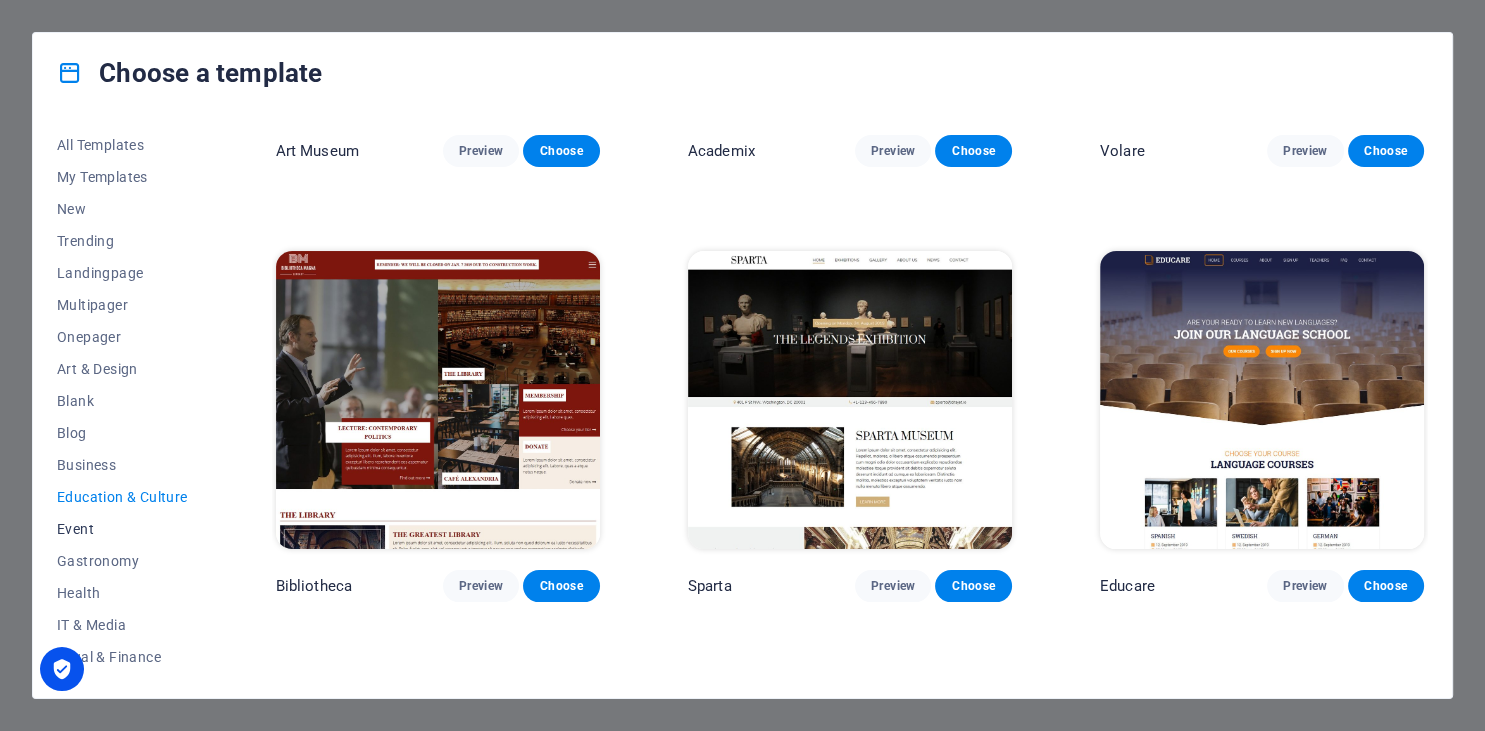 type 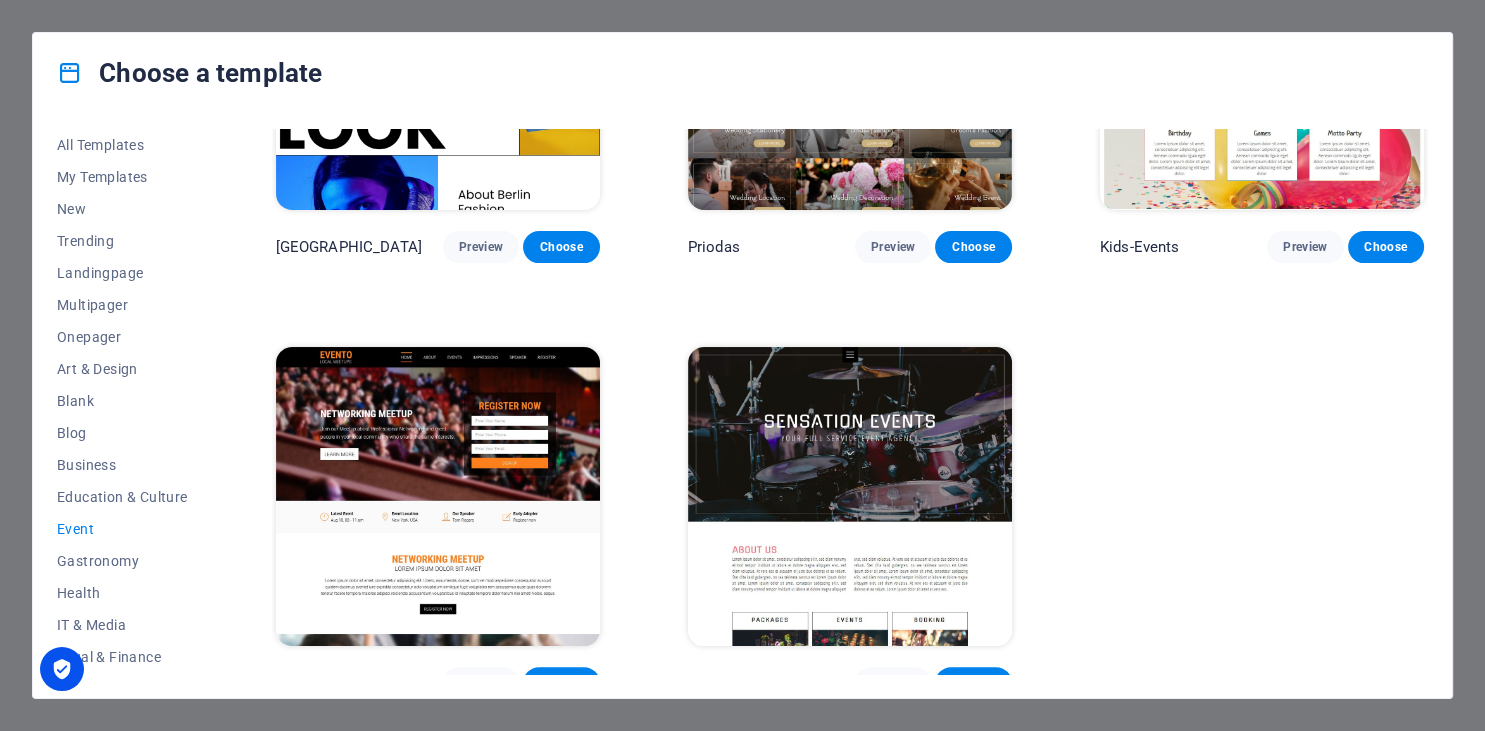 scroll, scrollTop: 682, scrollLeft: 0, axis: vertical 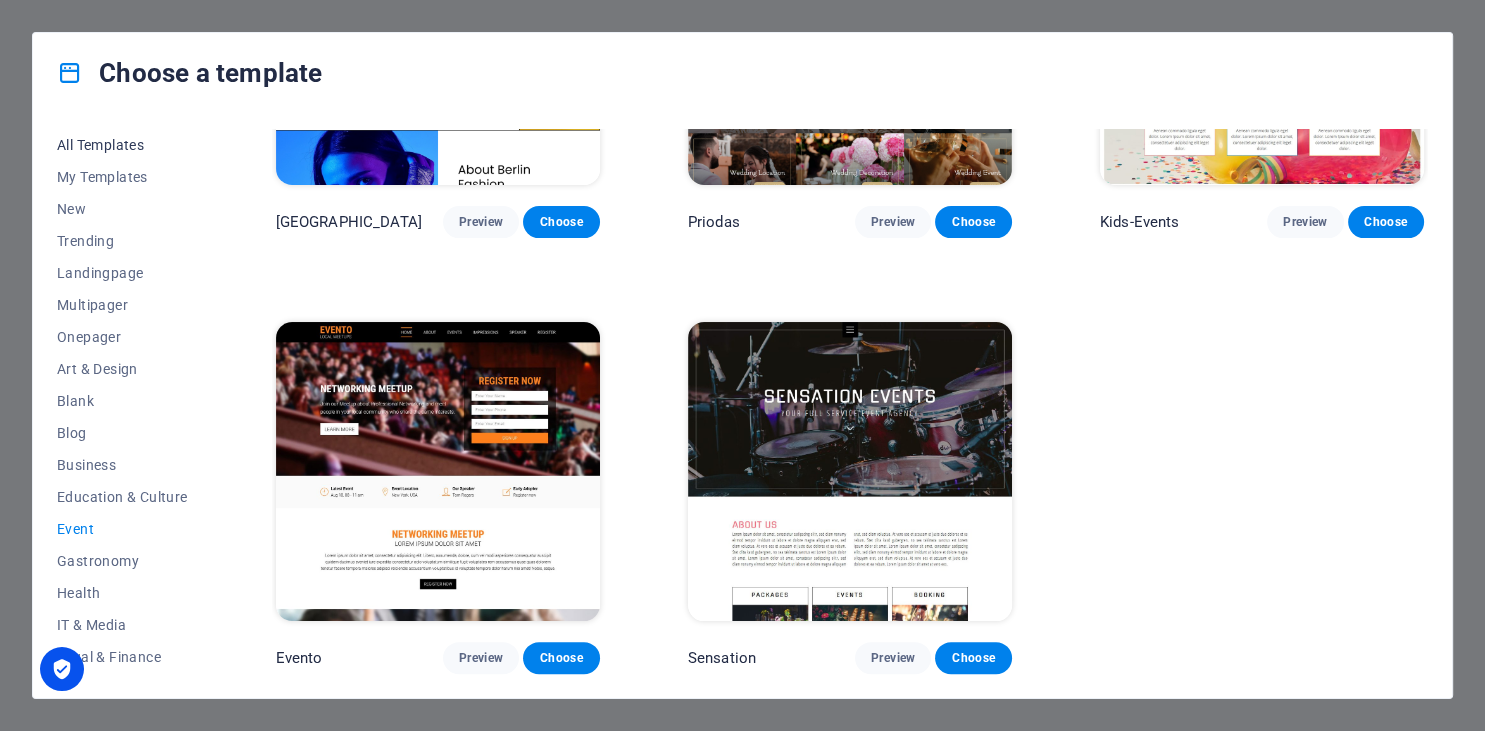 type 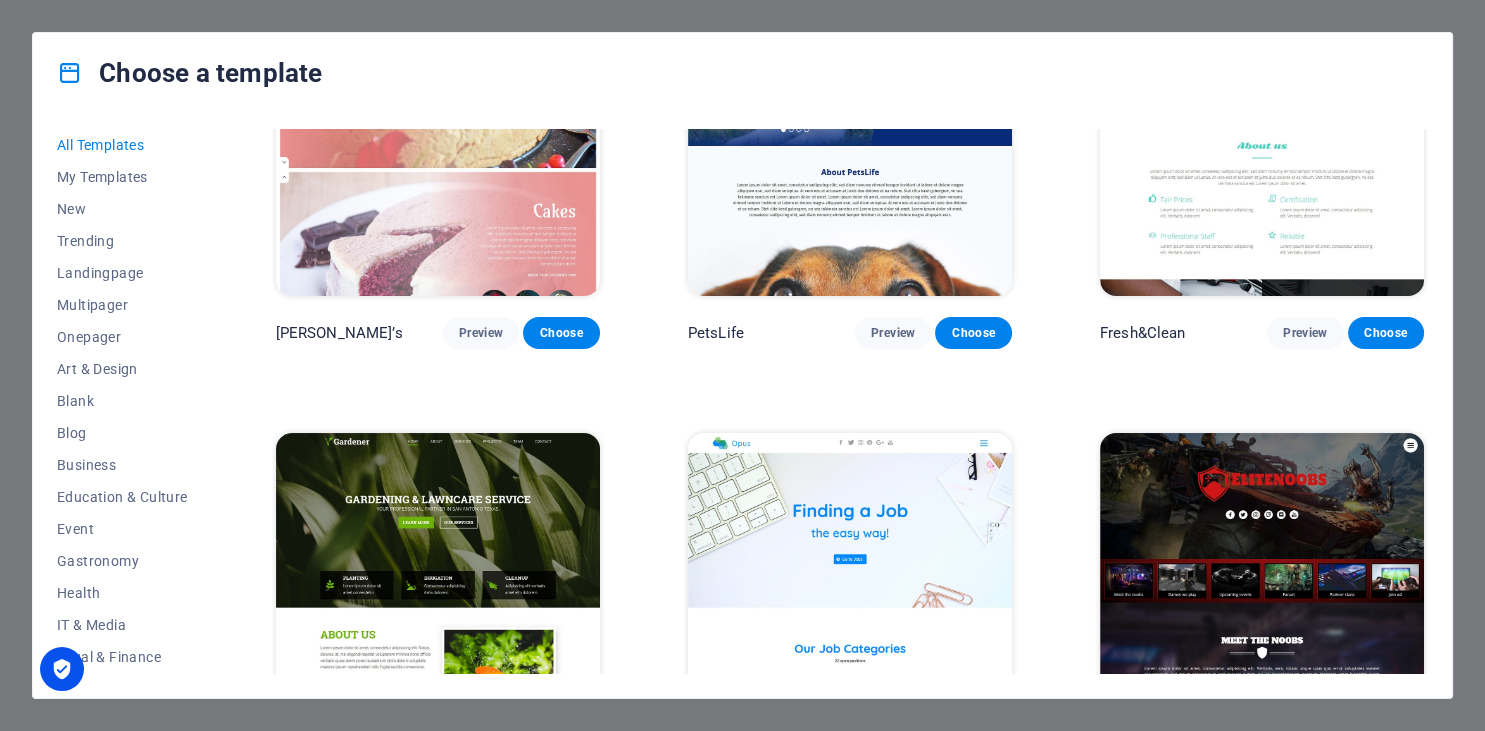 scroll, scrollTop: 14547, scrollLeft: 0, axis: vertical 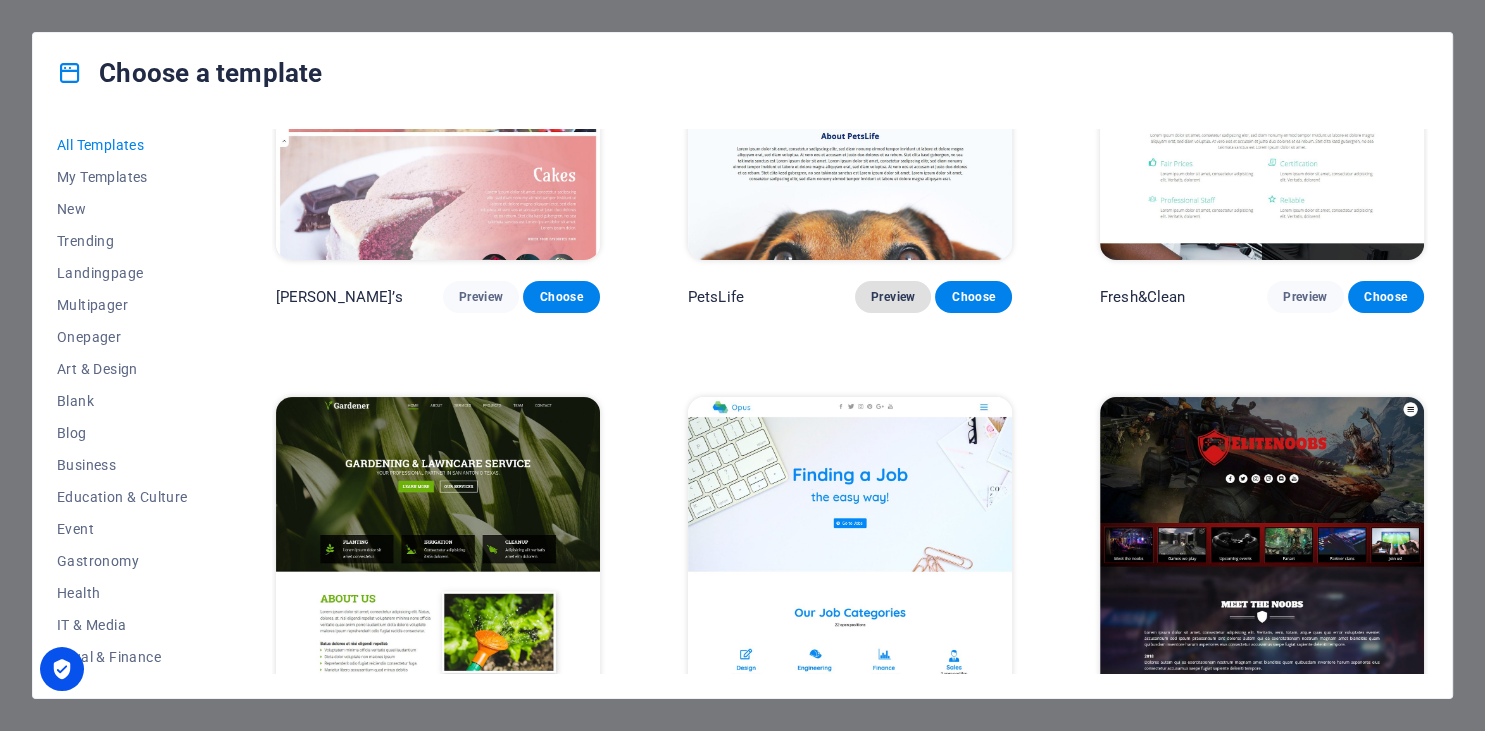 type 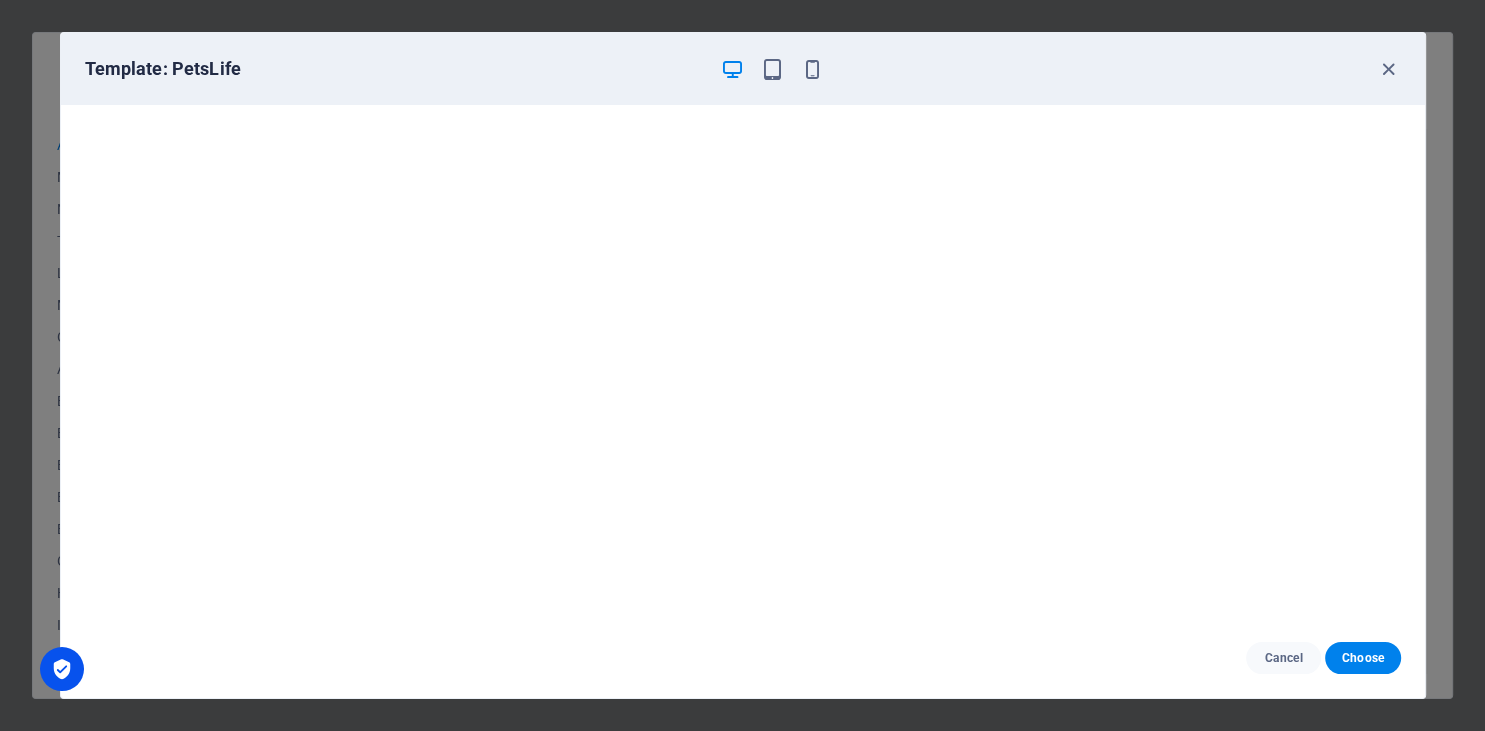 scroll, scrollTop: 0, scrollLeft: 0, axis: both 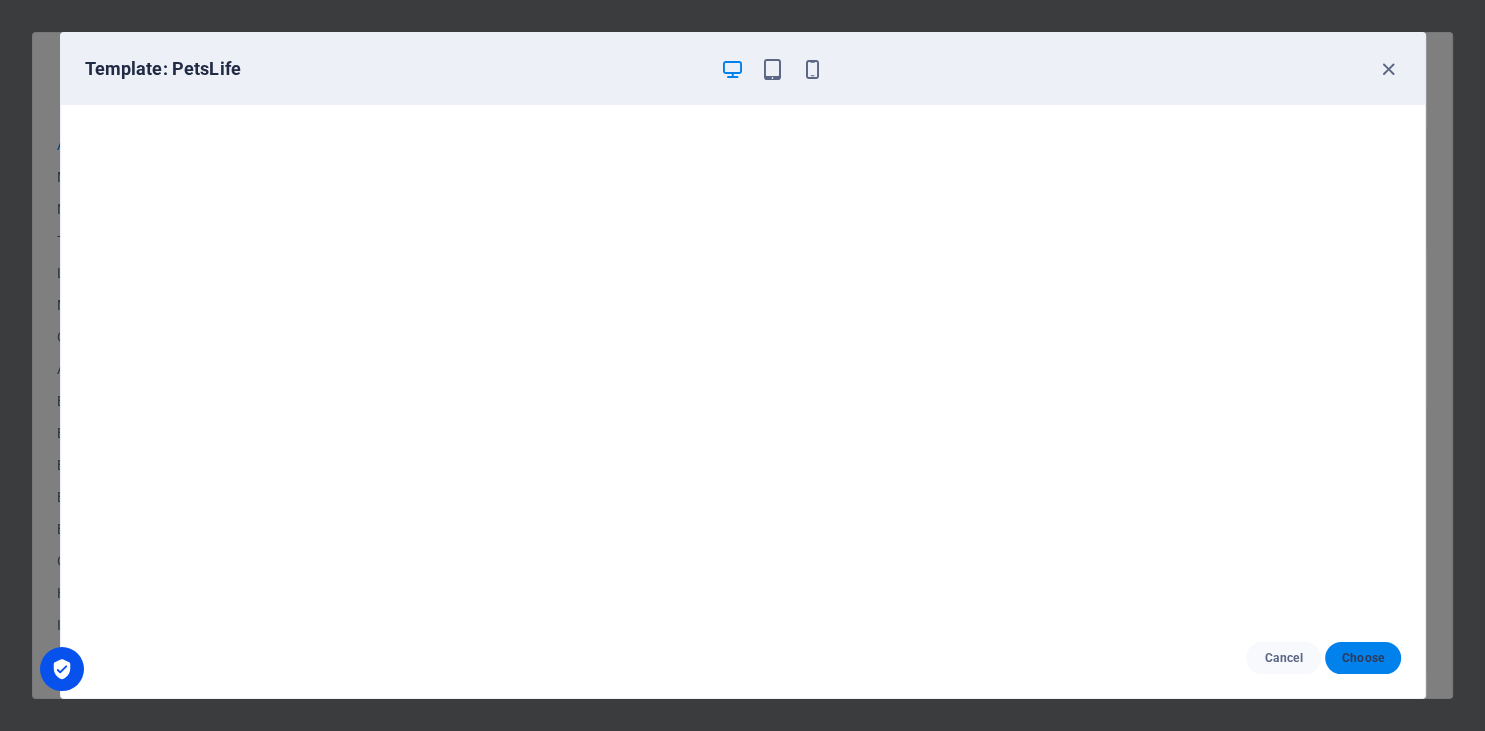 type 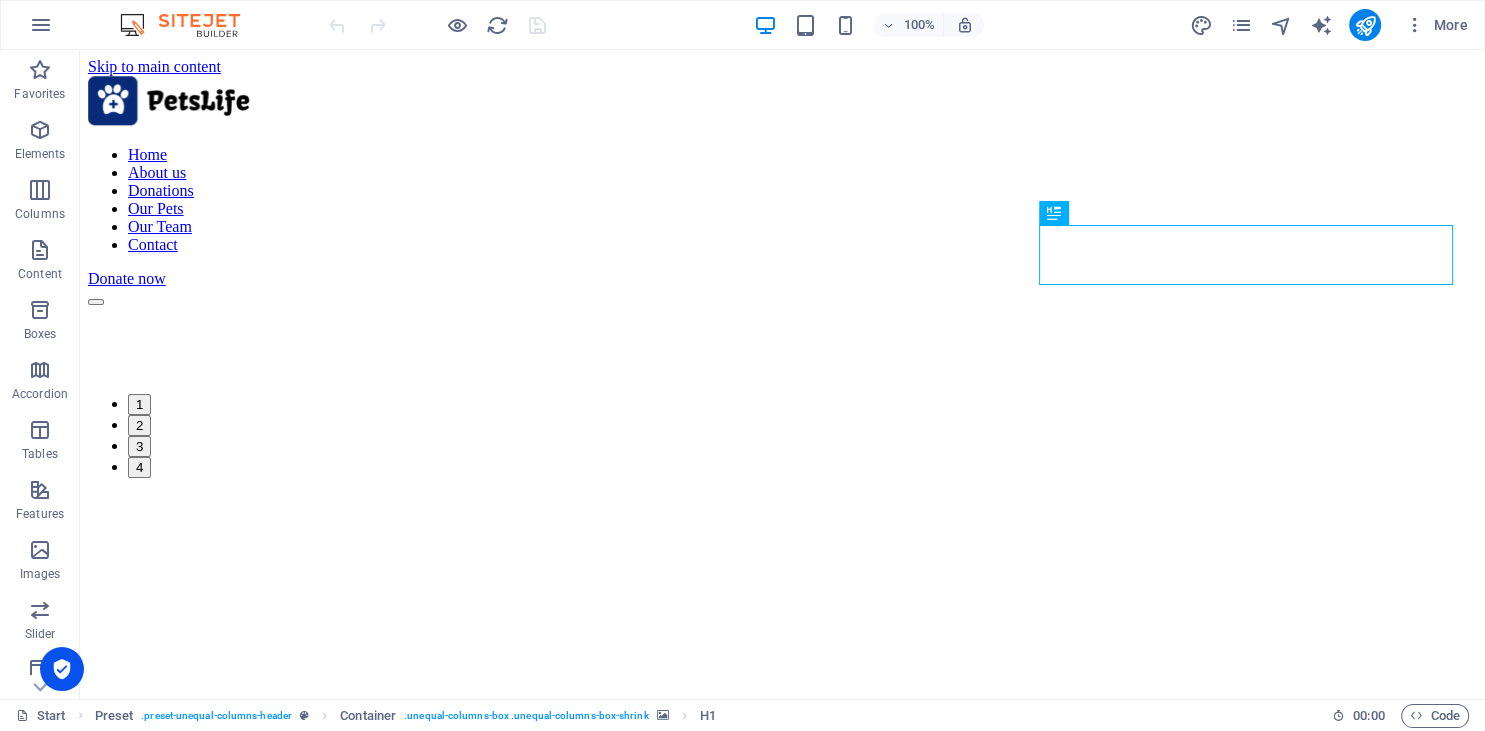 scroll, scrollTop: 0, scrollLeft: 0, axis: both 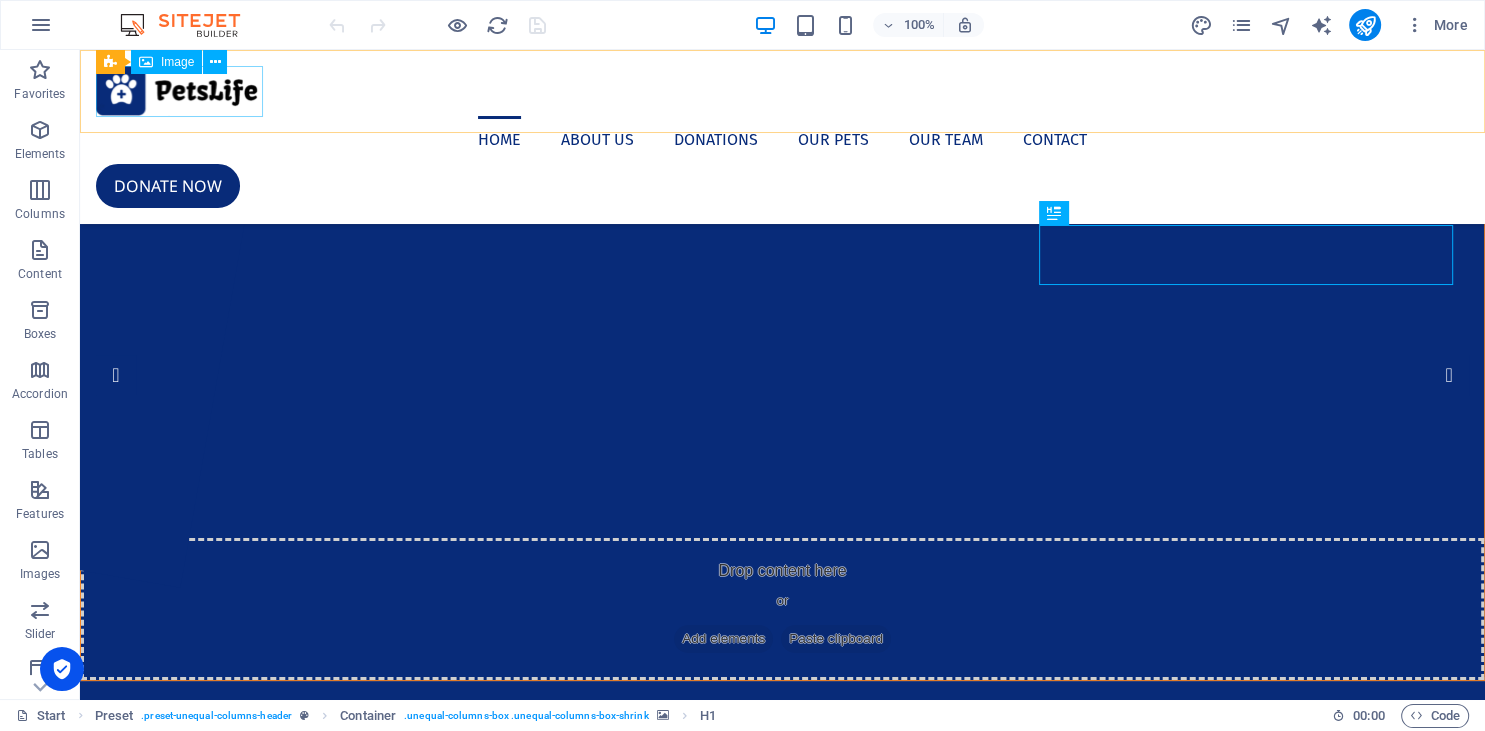 click at bounding box center [782, 91] 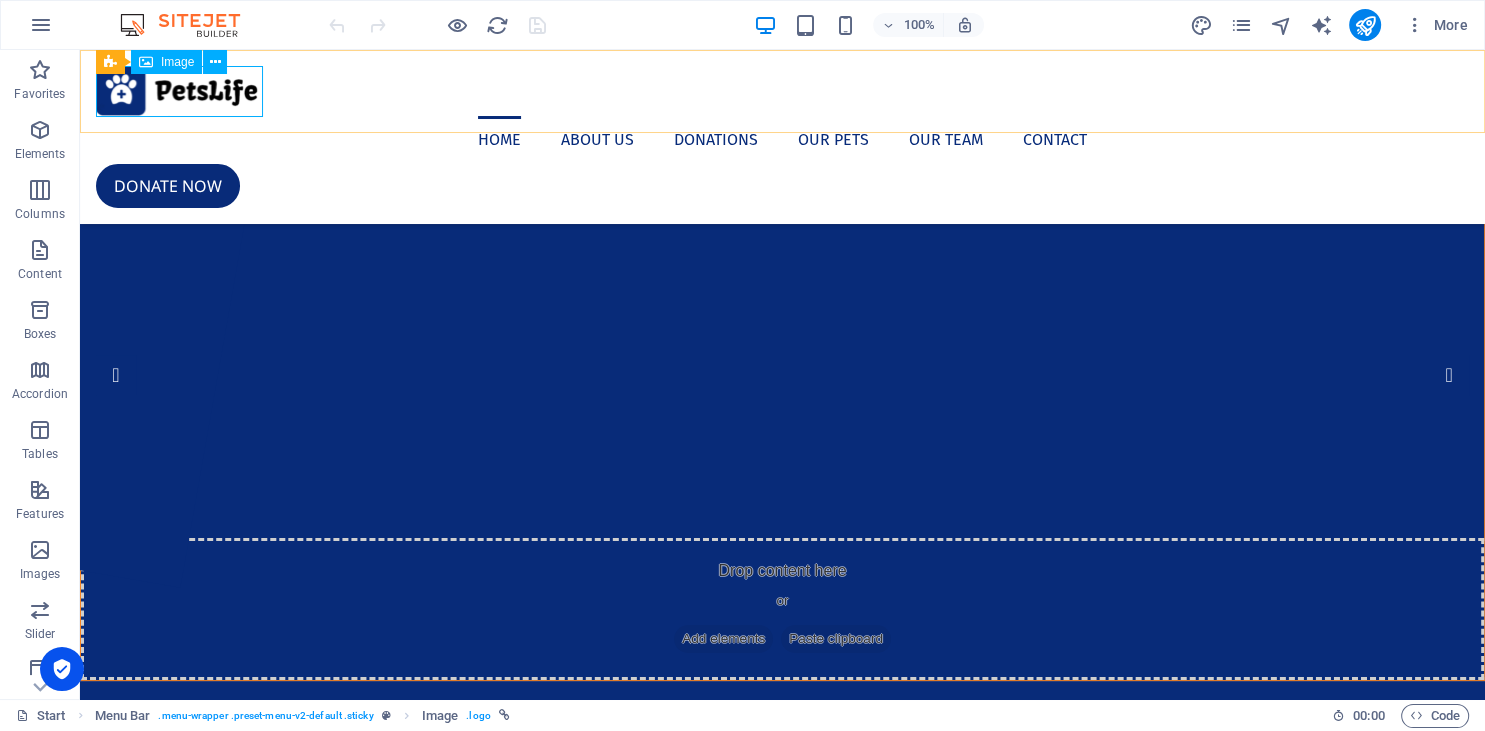 click on "Image" at bounding box center [177, 62] 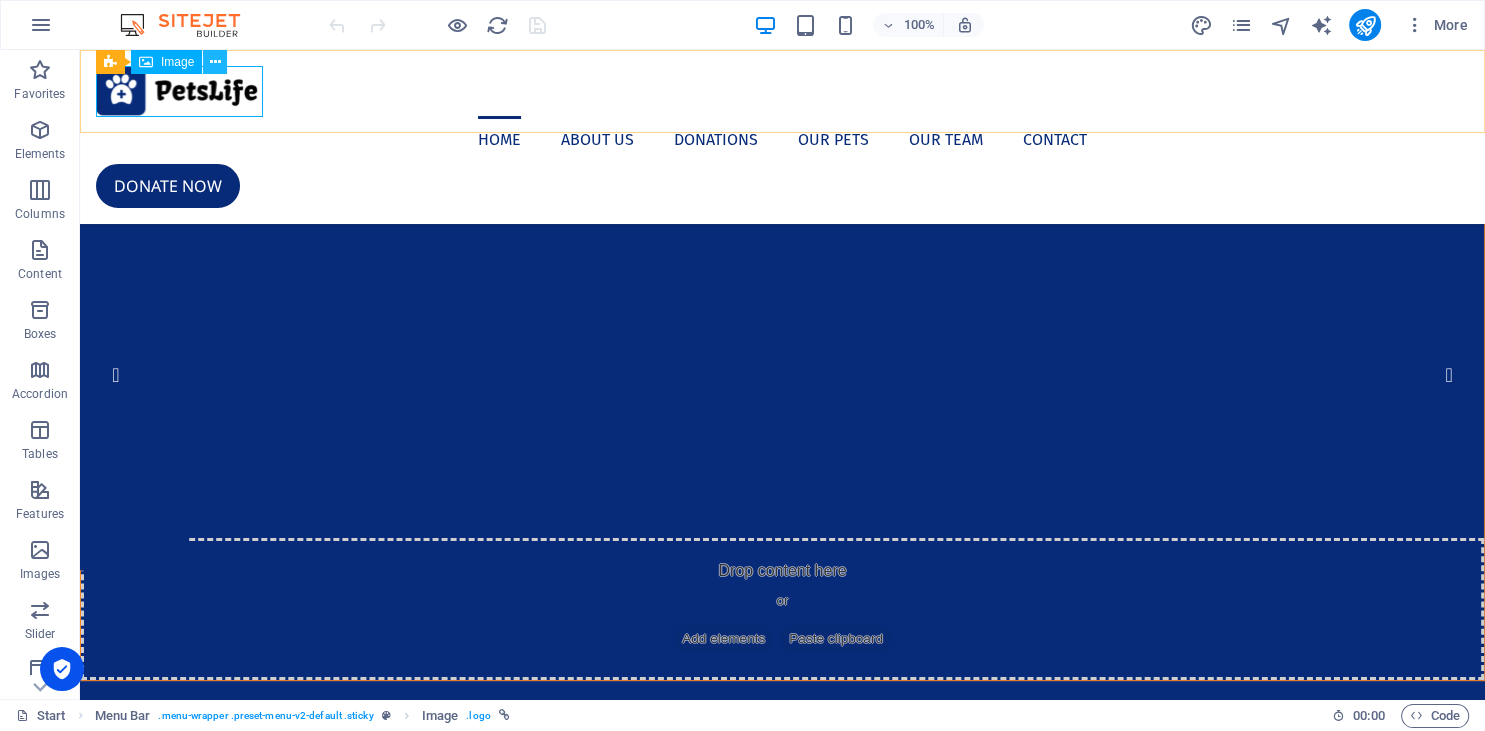 type 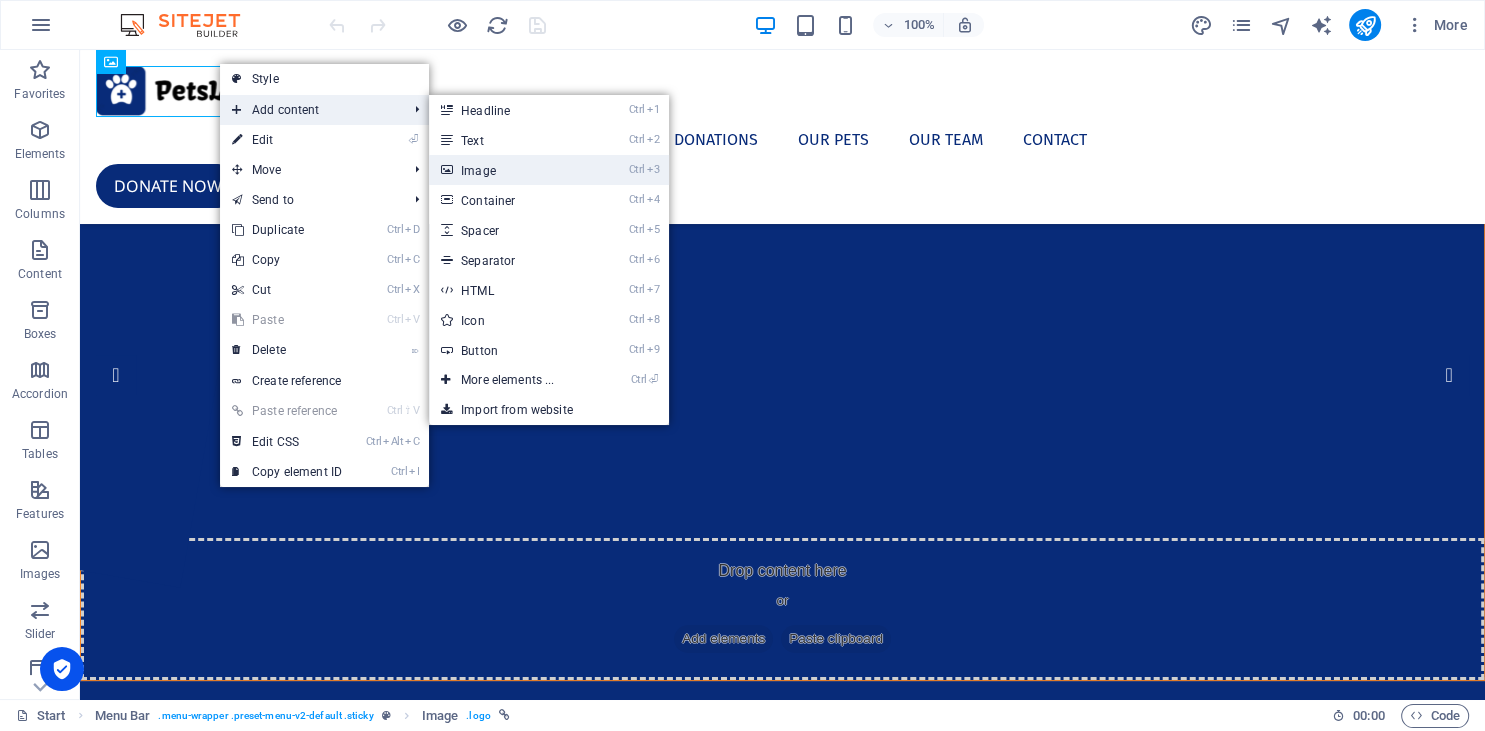 click on "Ctrl 3  Image" at bounding box center (511, 170) 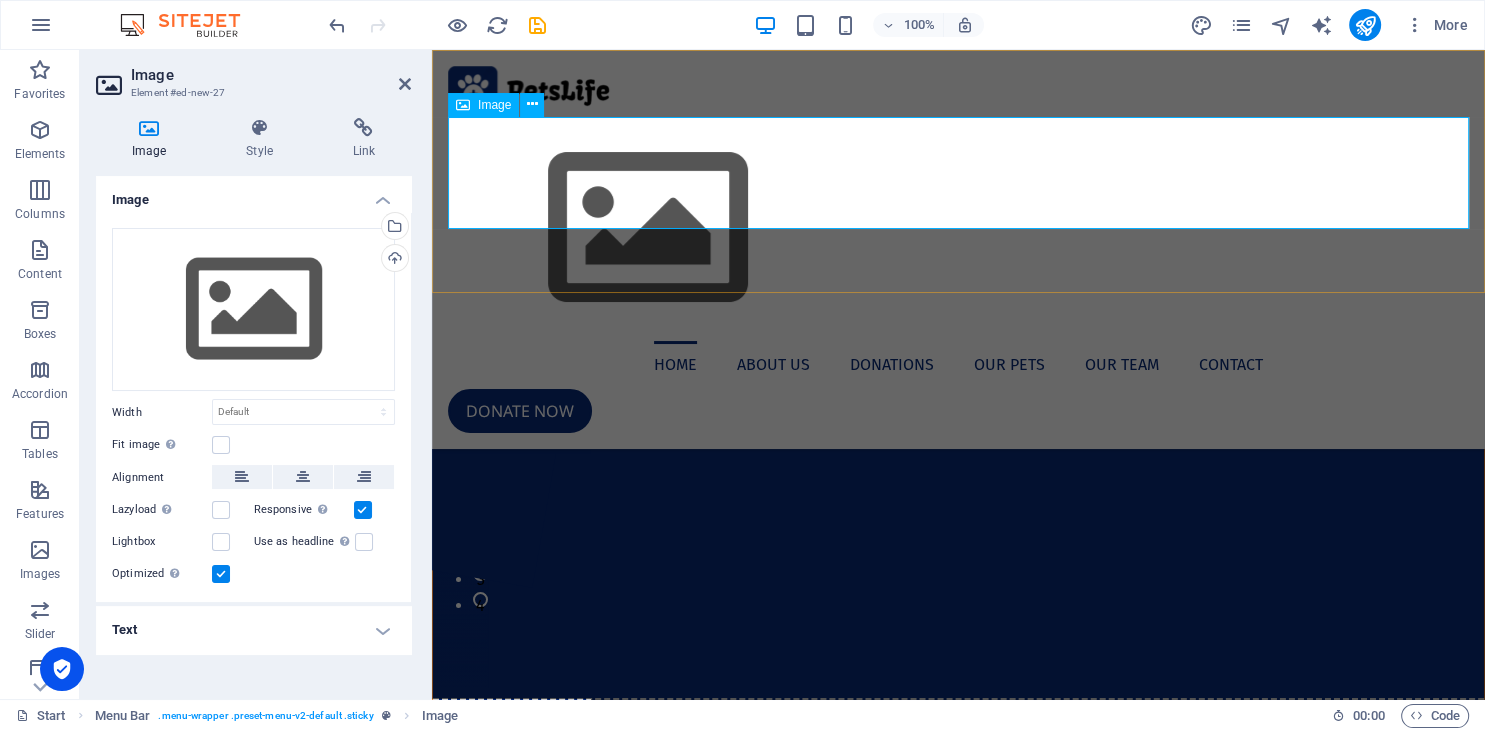 click at bounding box center [958, 228] 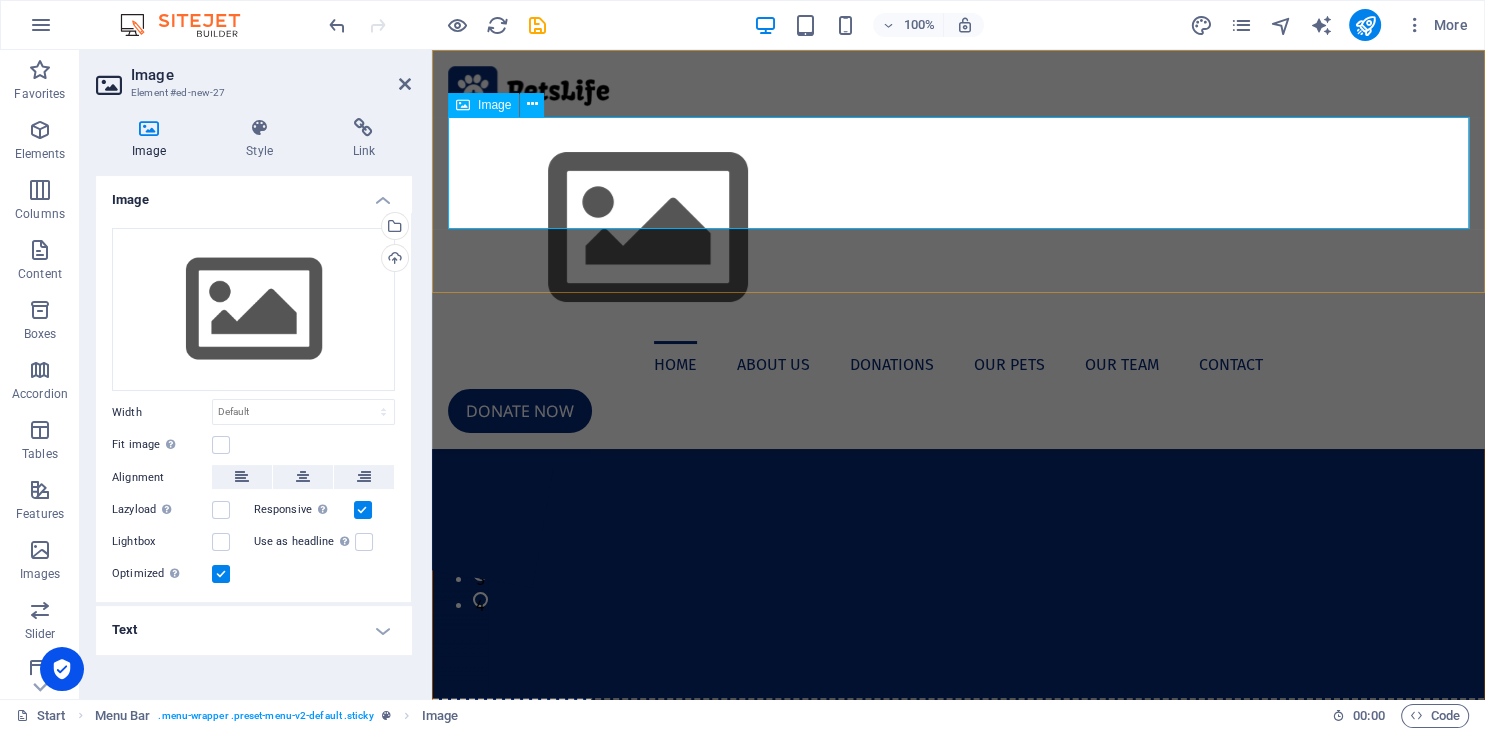 click at bounding box center (958, 228) 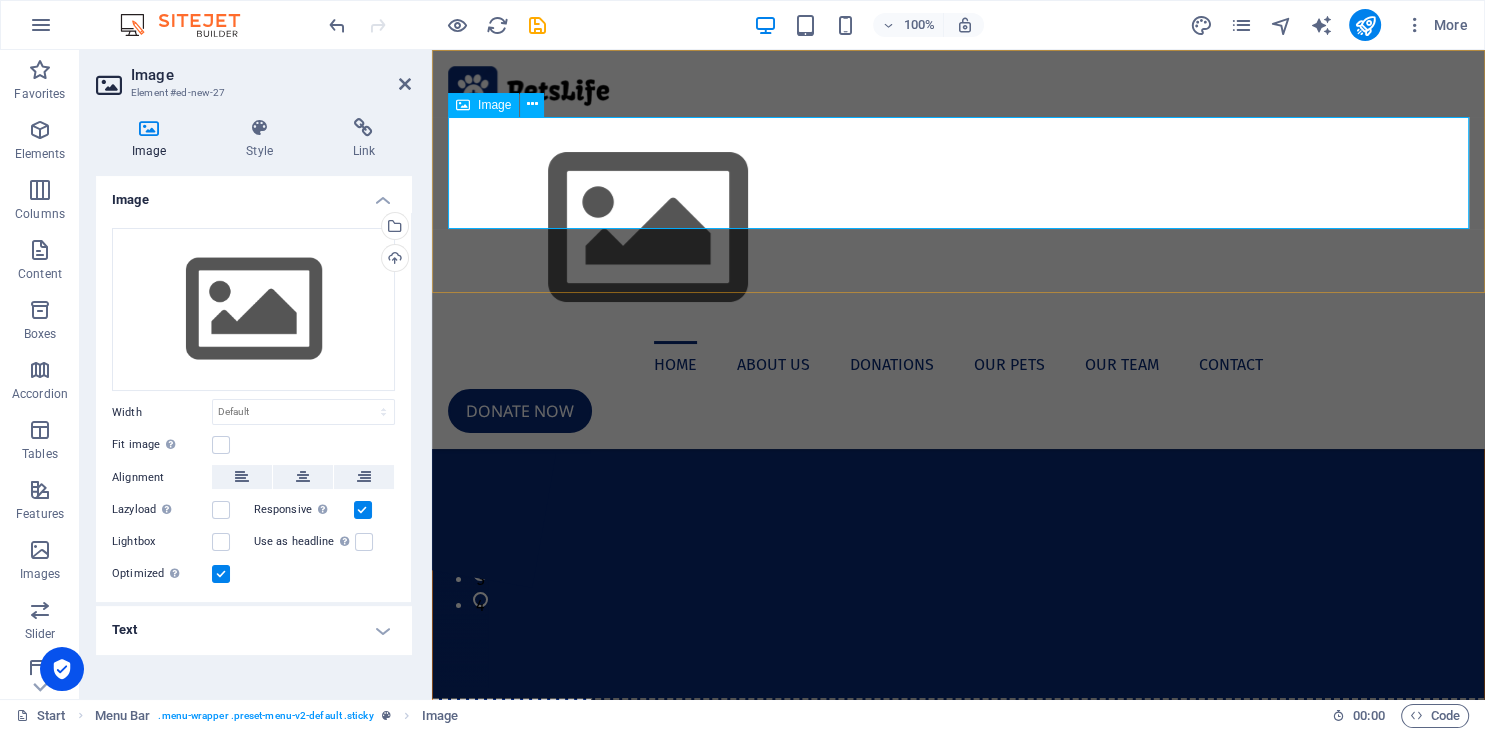 click on "Image" at bounding box center [494, 105] 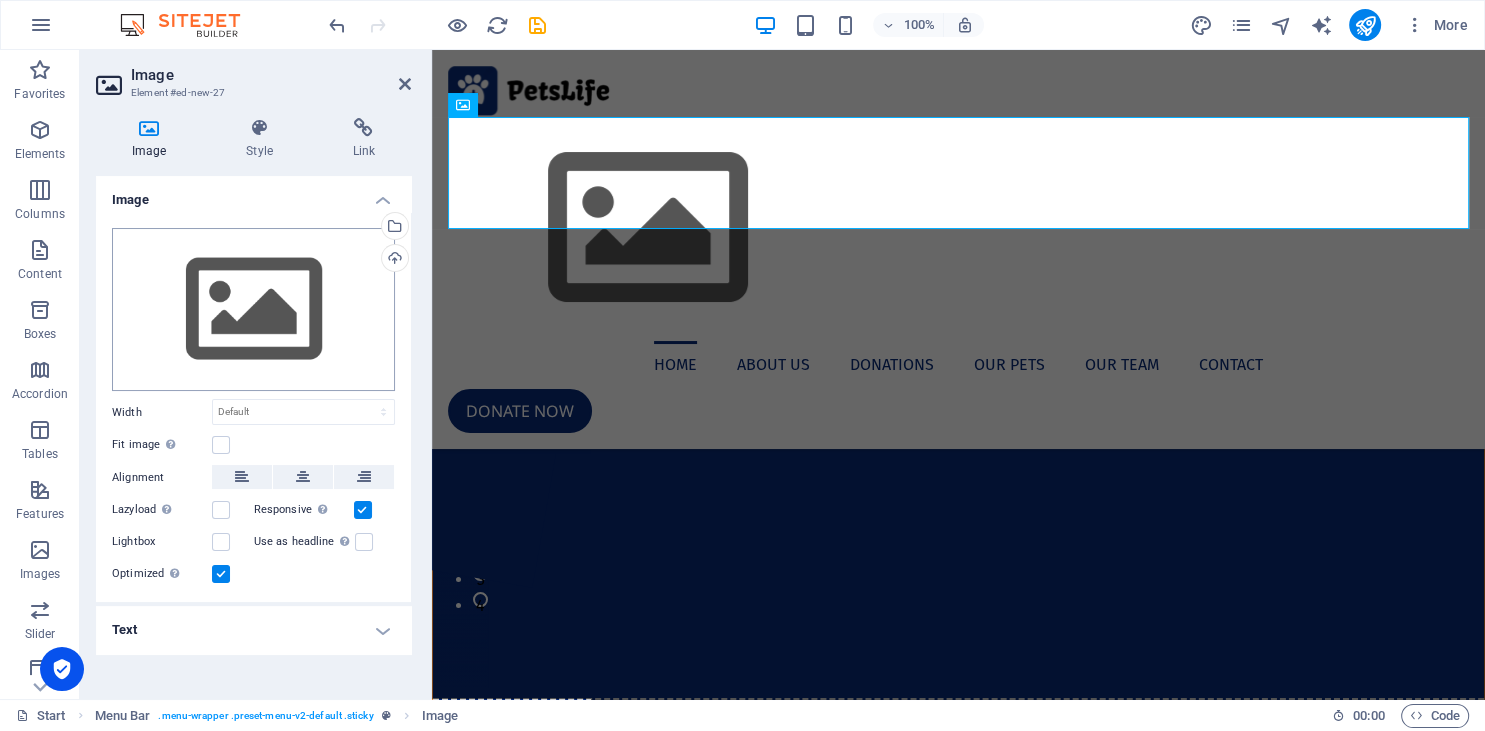 click on "Drag files here, click to choose files or select files from Files or our free stock photos & videos" at bounding box center [253, 310] 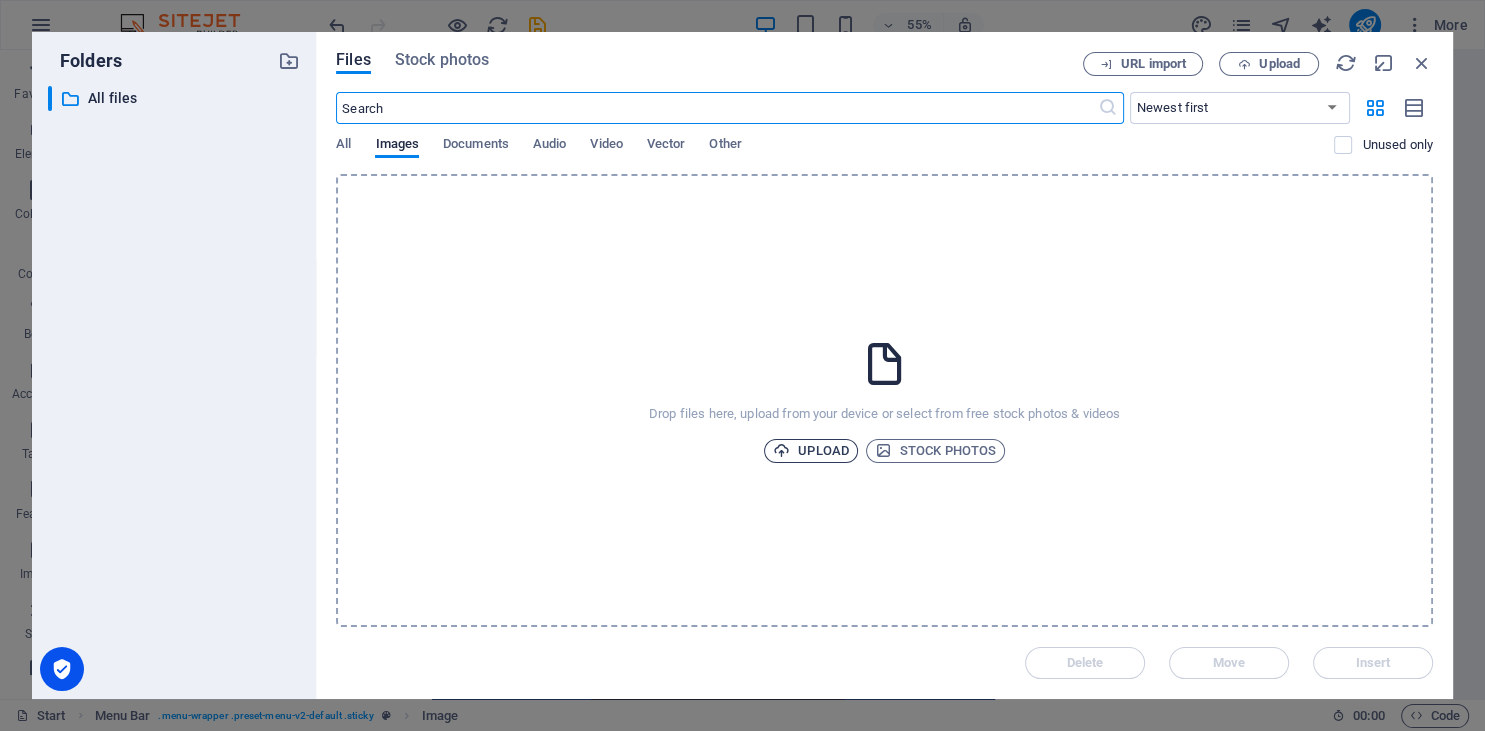 type 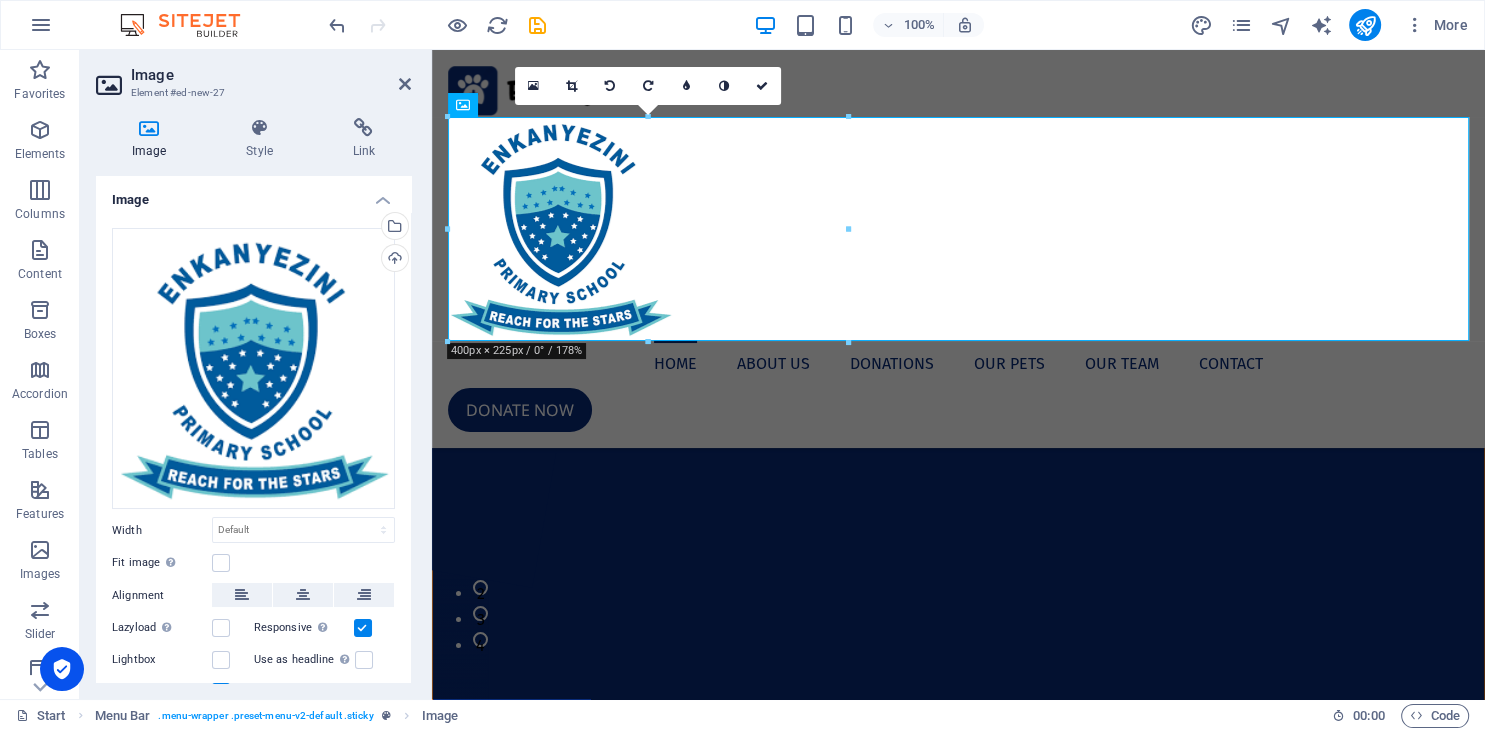 click at bounding box center (571, 86) 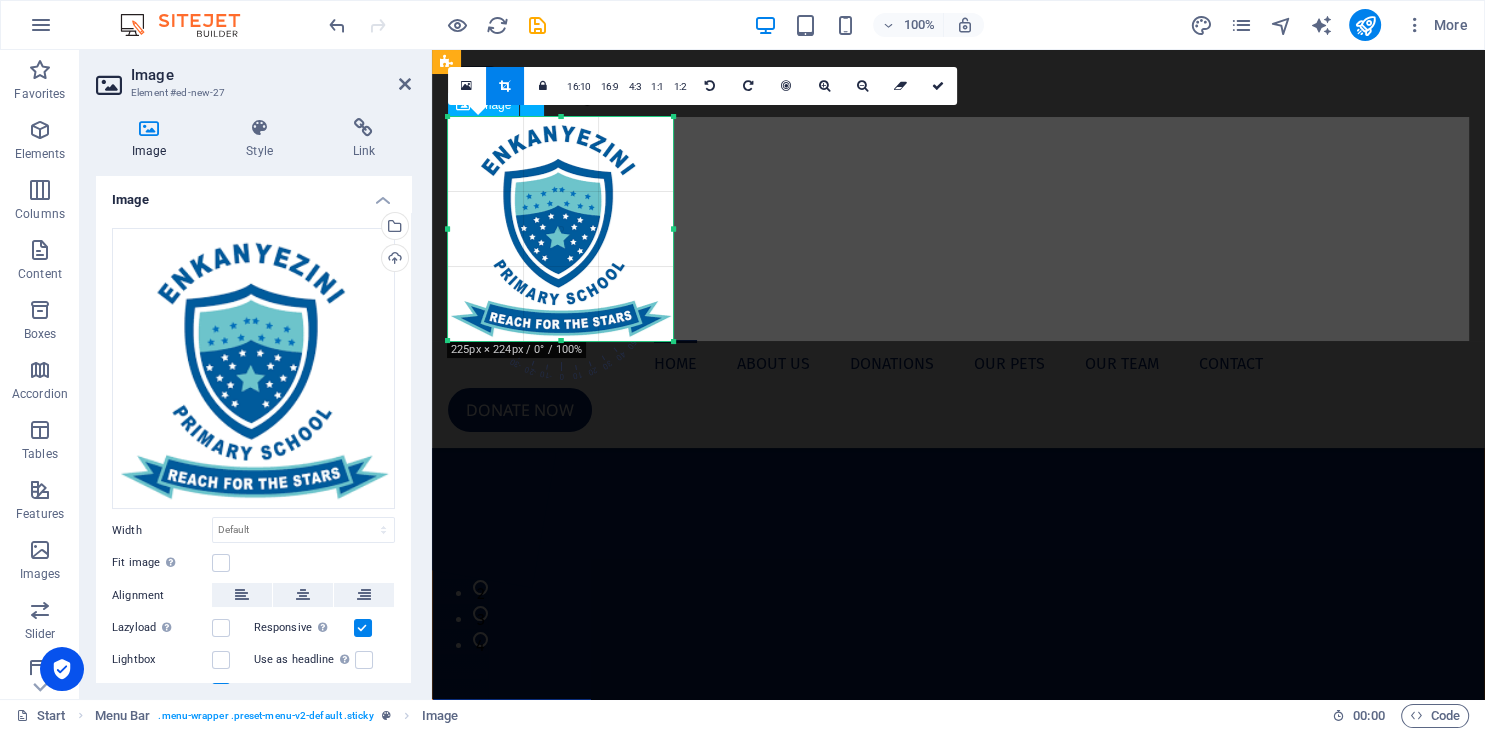 click at bounding box center [958, 228] 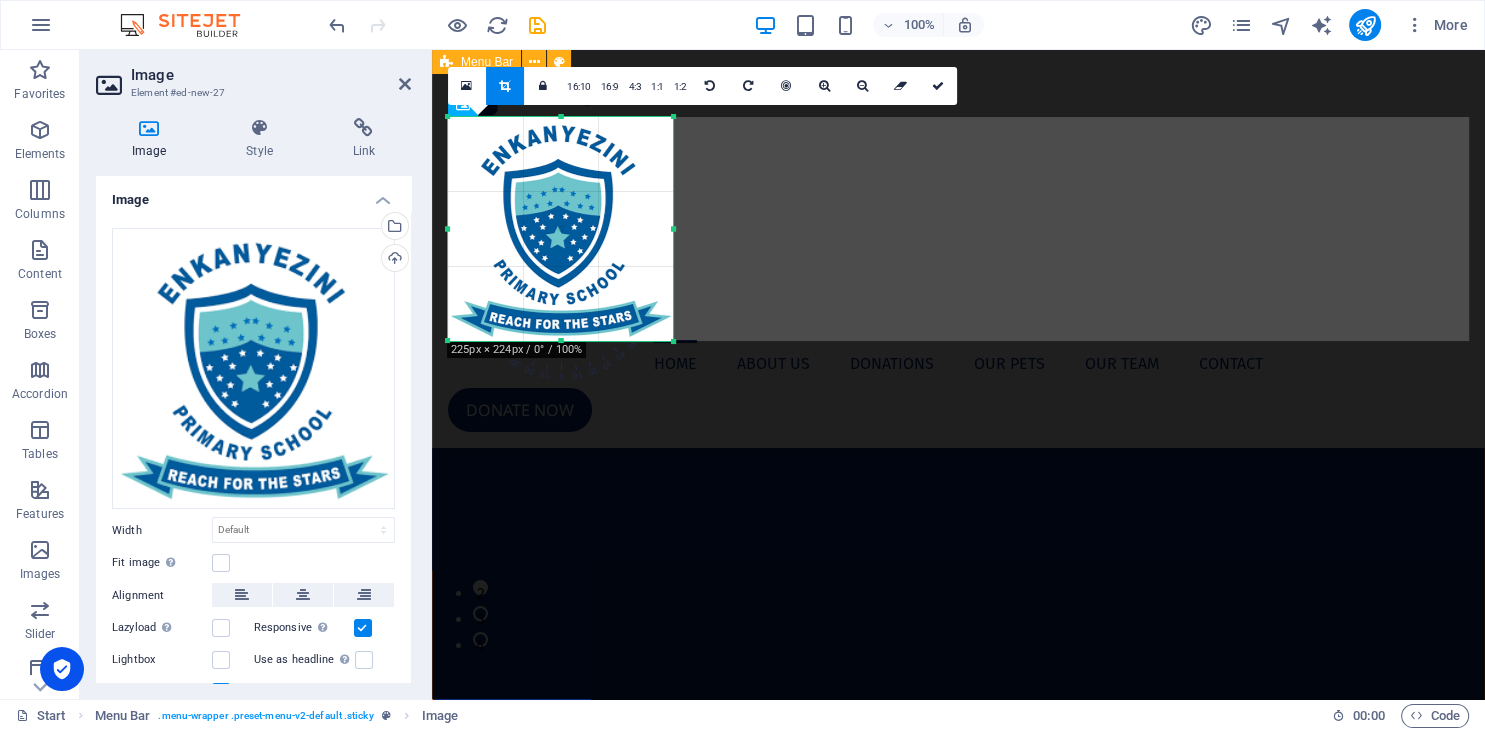 click on "Home About us Donations Our Pets Our Team Contact   Donate now" at bounding box center (958, 249) 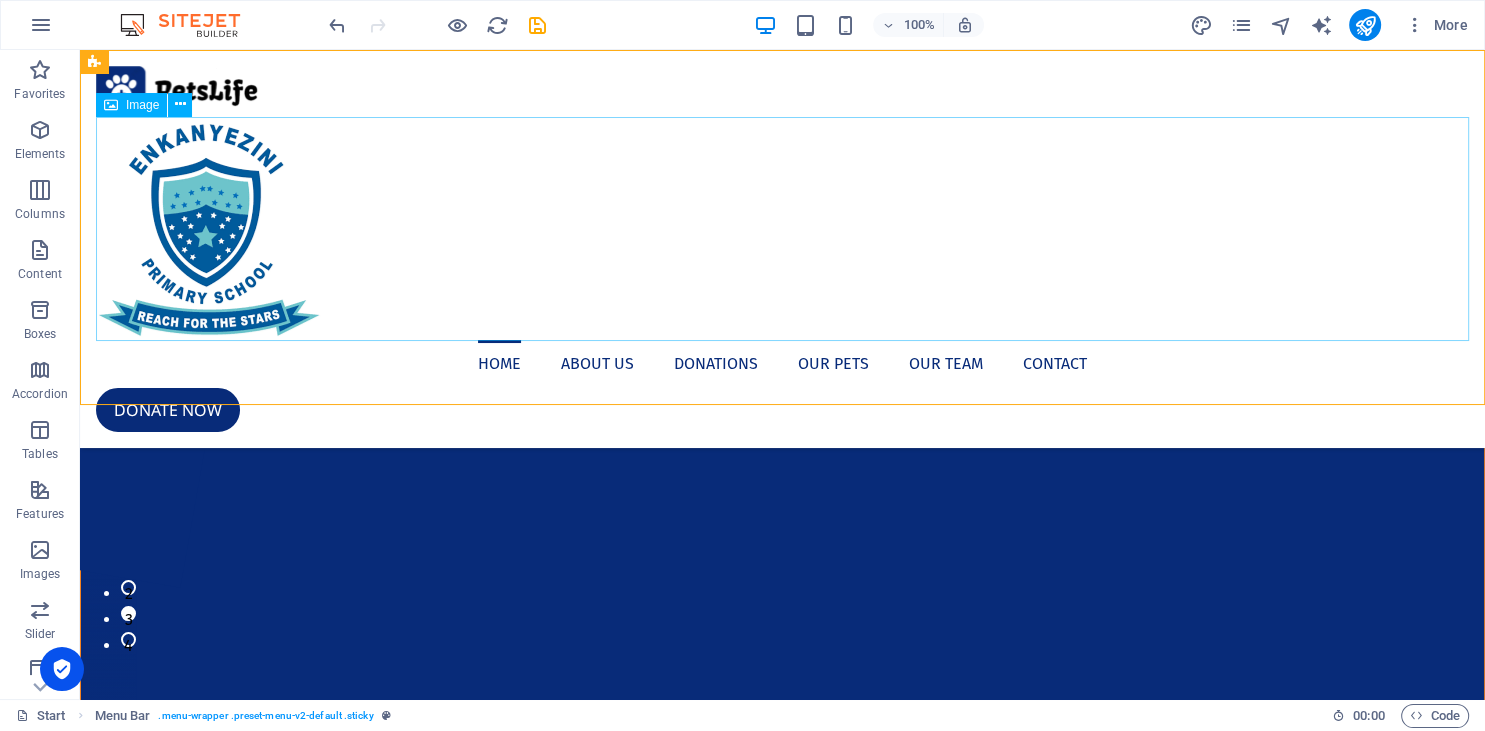 click at bounding box center (782, 228) 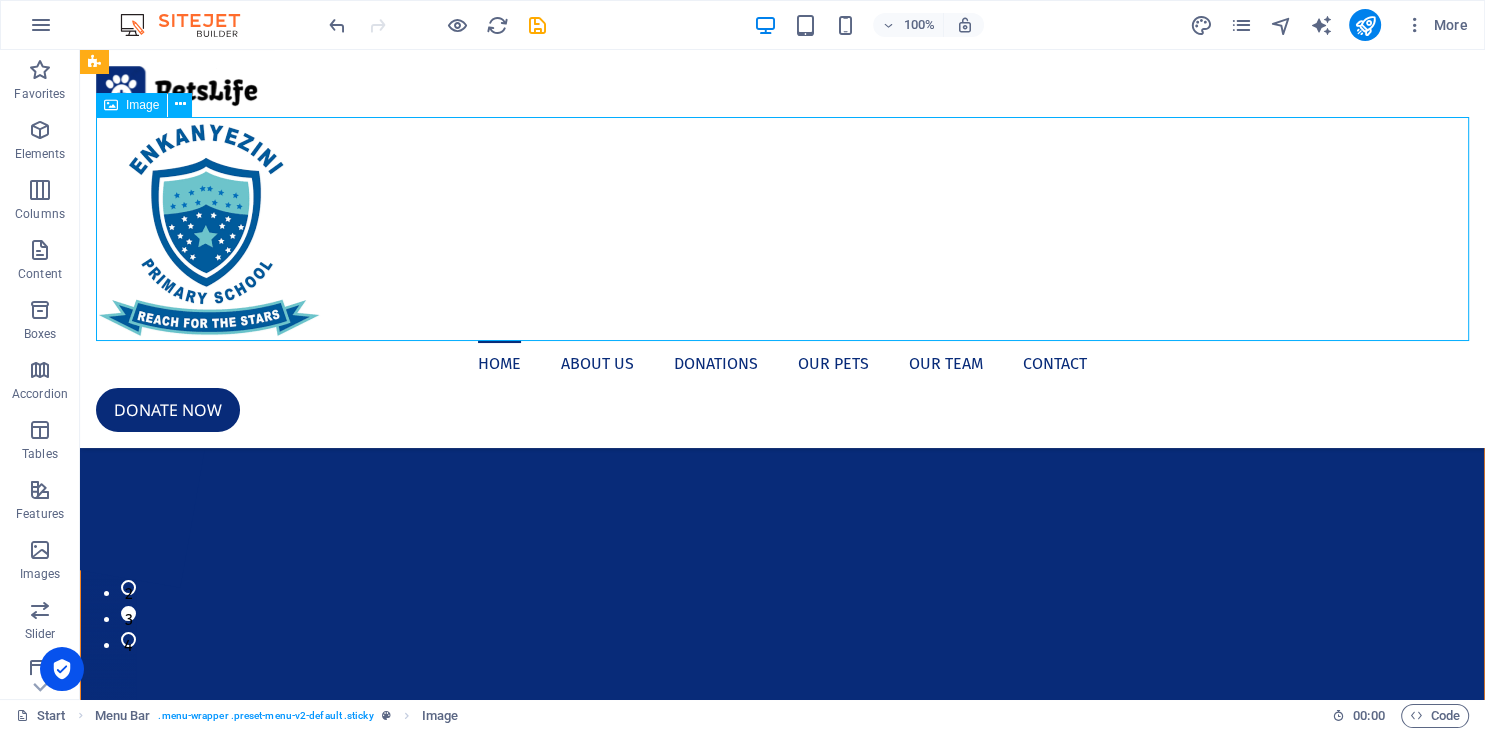 click at bounding box center [782, 228] 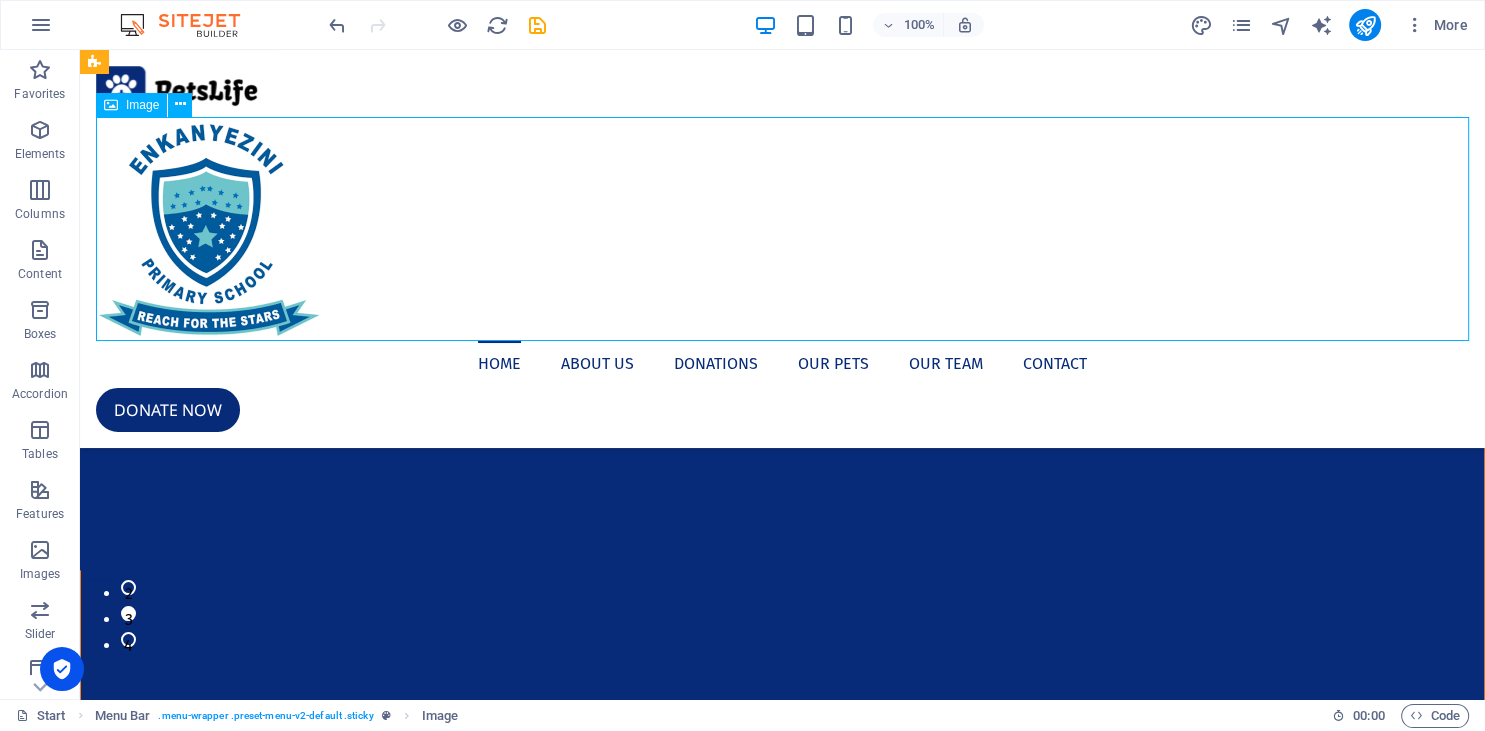 click at bounding box center (782, 228) 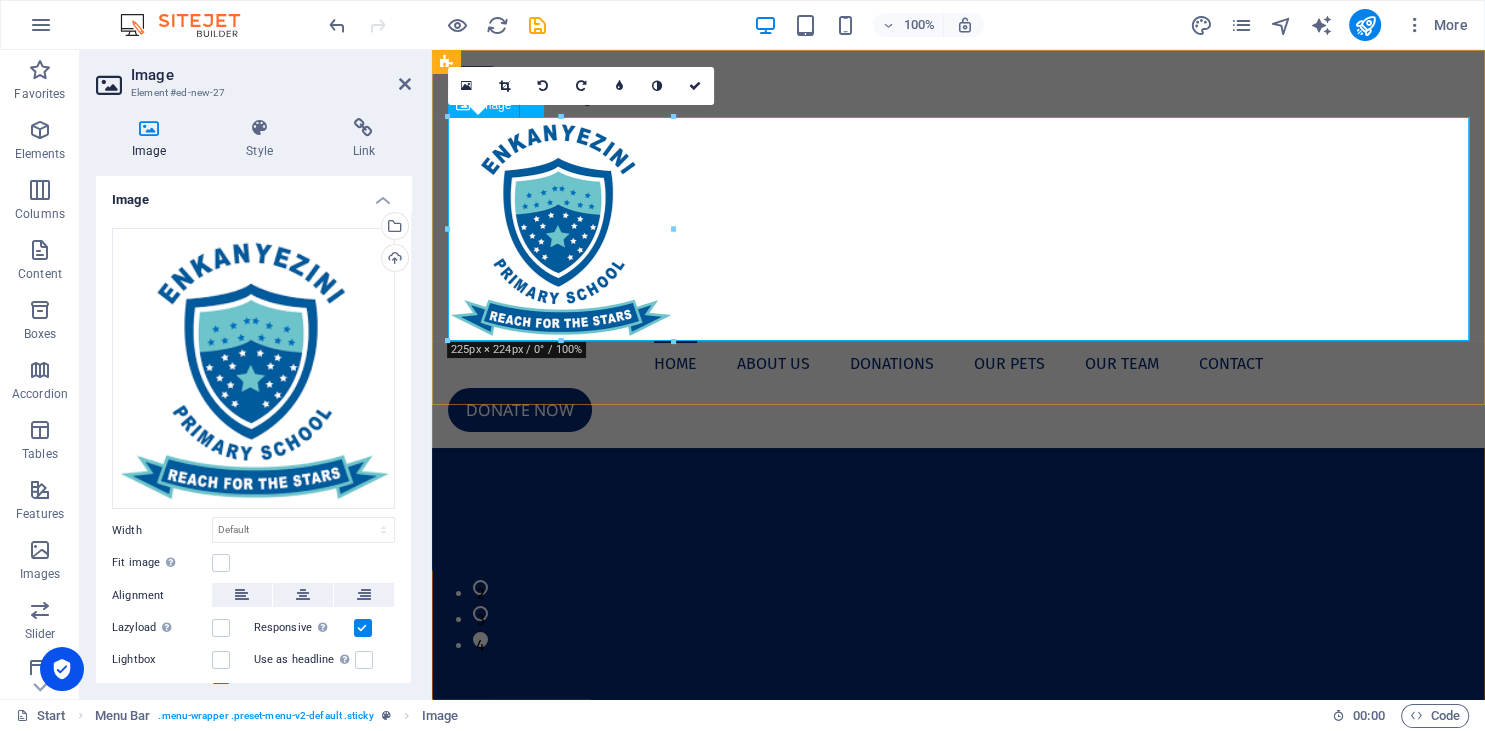 click at bounding box center [958, 228] 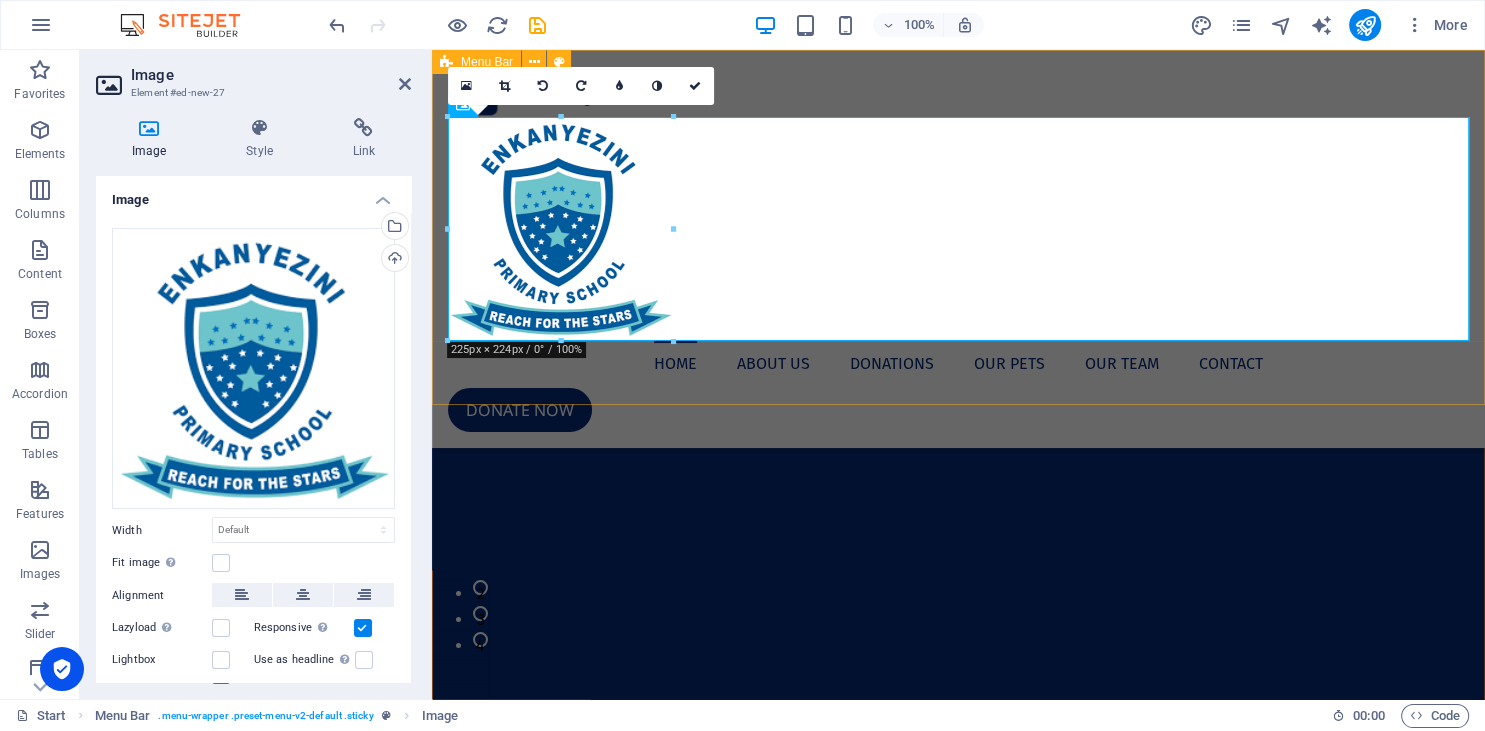 click on "Home About us Donations Our Pets Our Team Contact   Donate now" at bounding box center [958, 249] 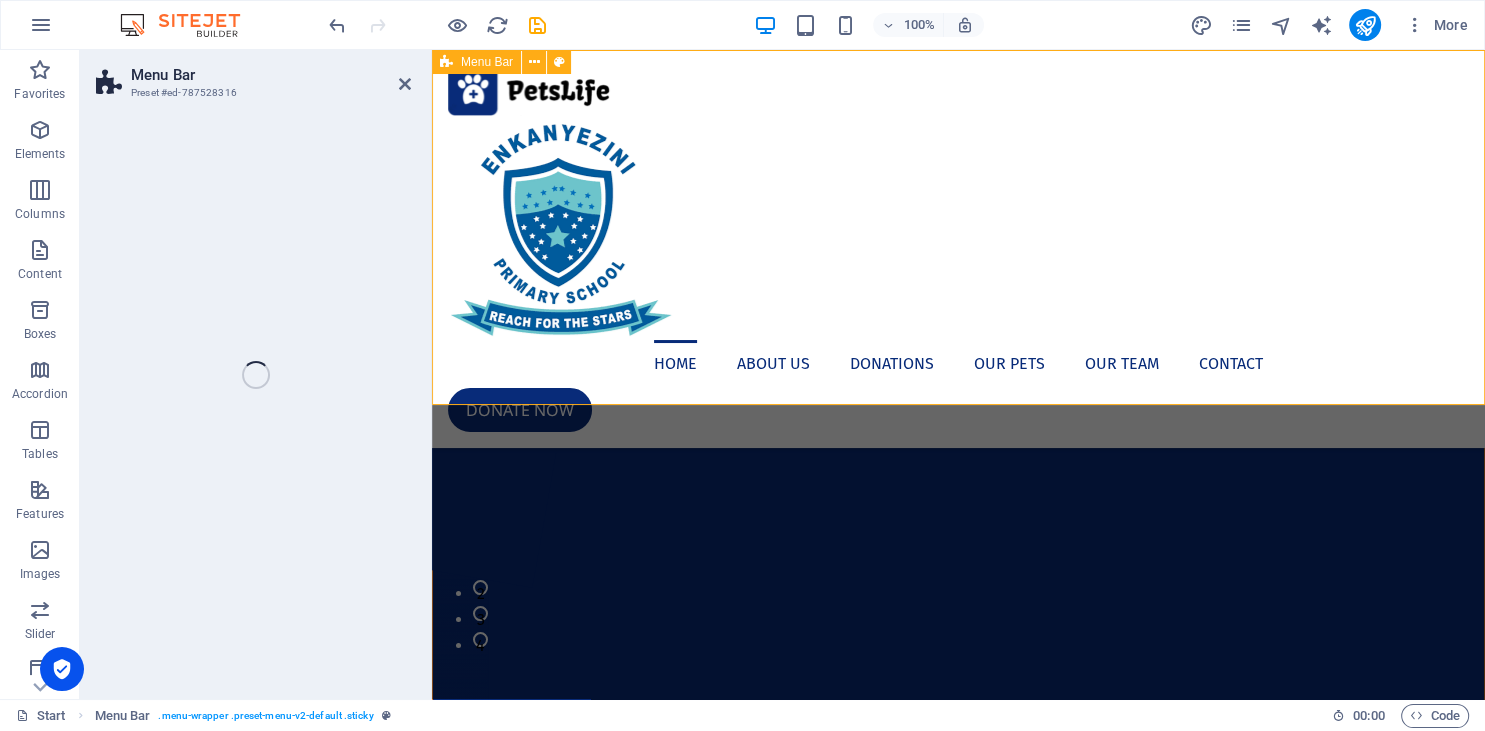 select on "header" 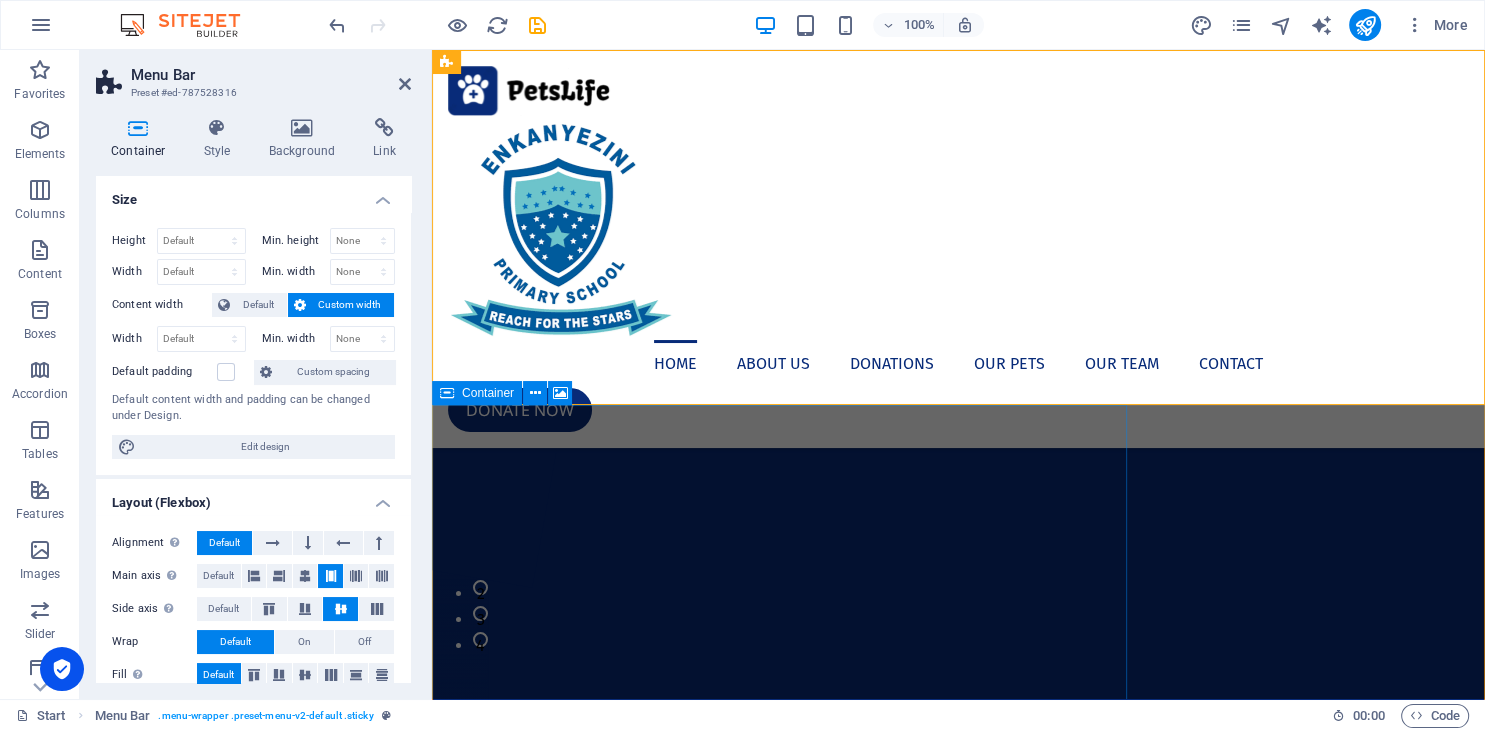 click on "Drop content here or  Add elements  Paste clipboard" at bounding box center [958, 809] 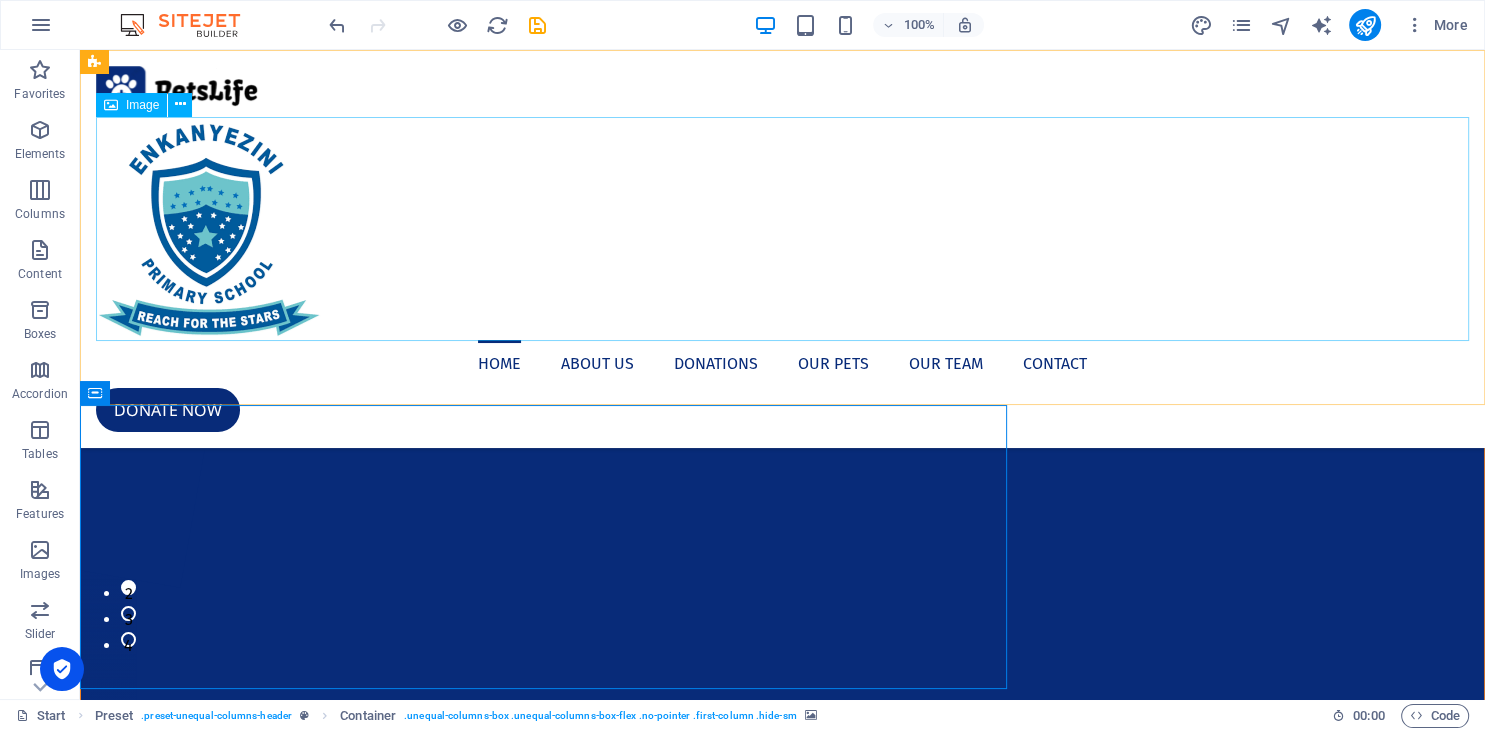 click at bounding box center (782, 228) 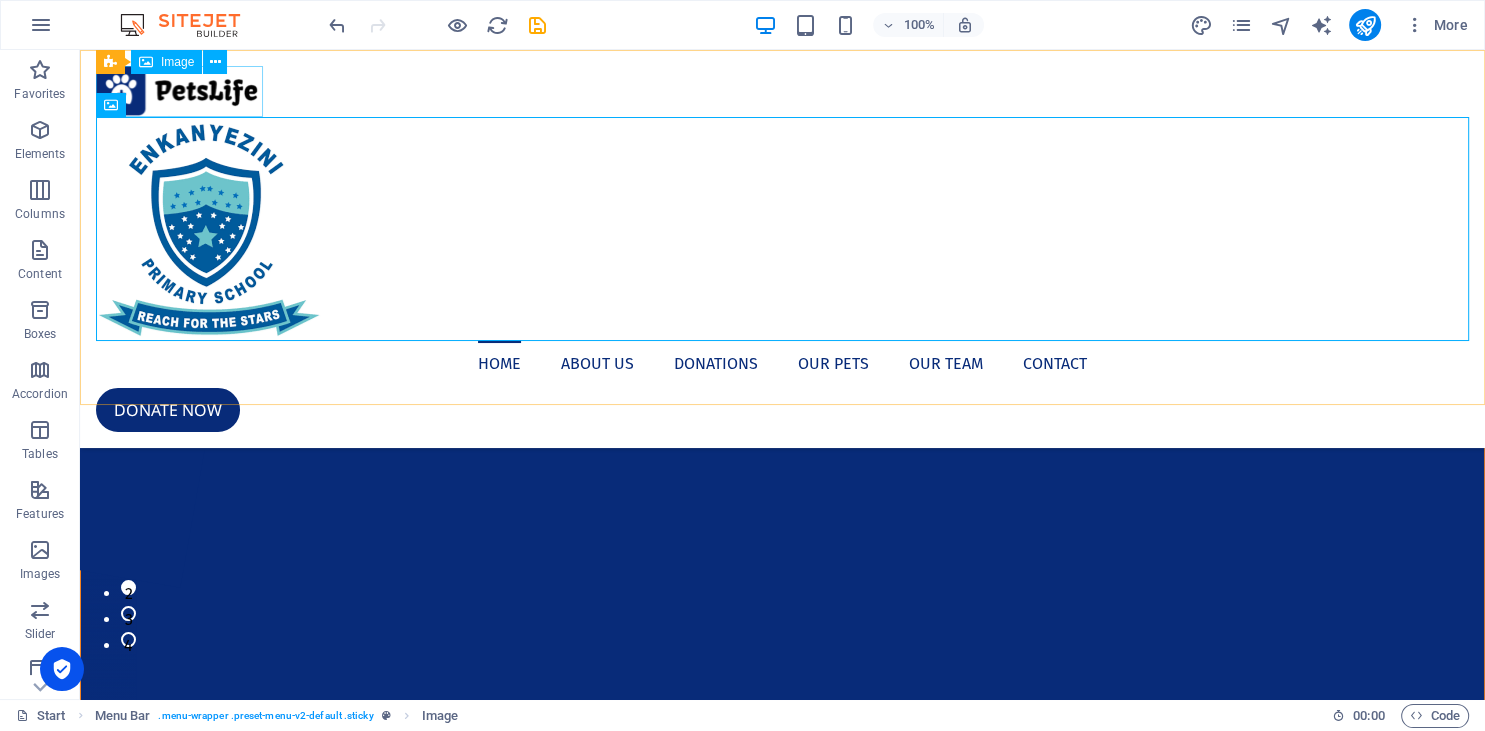 click at bounding box center (782, 91) 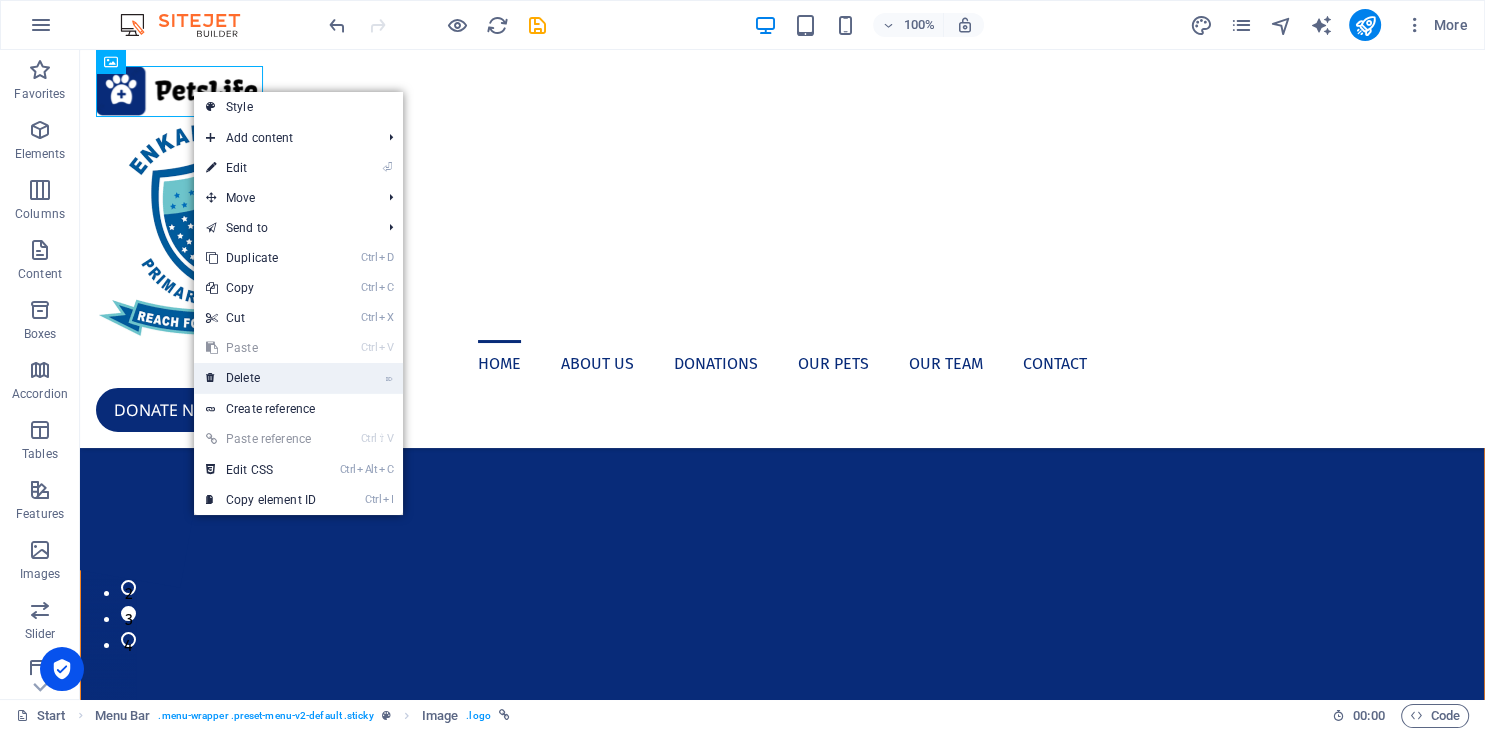 click on "⌦  Delete" at bounding box center (261, 378) 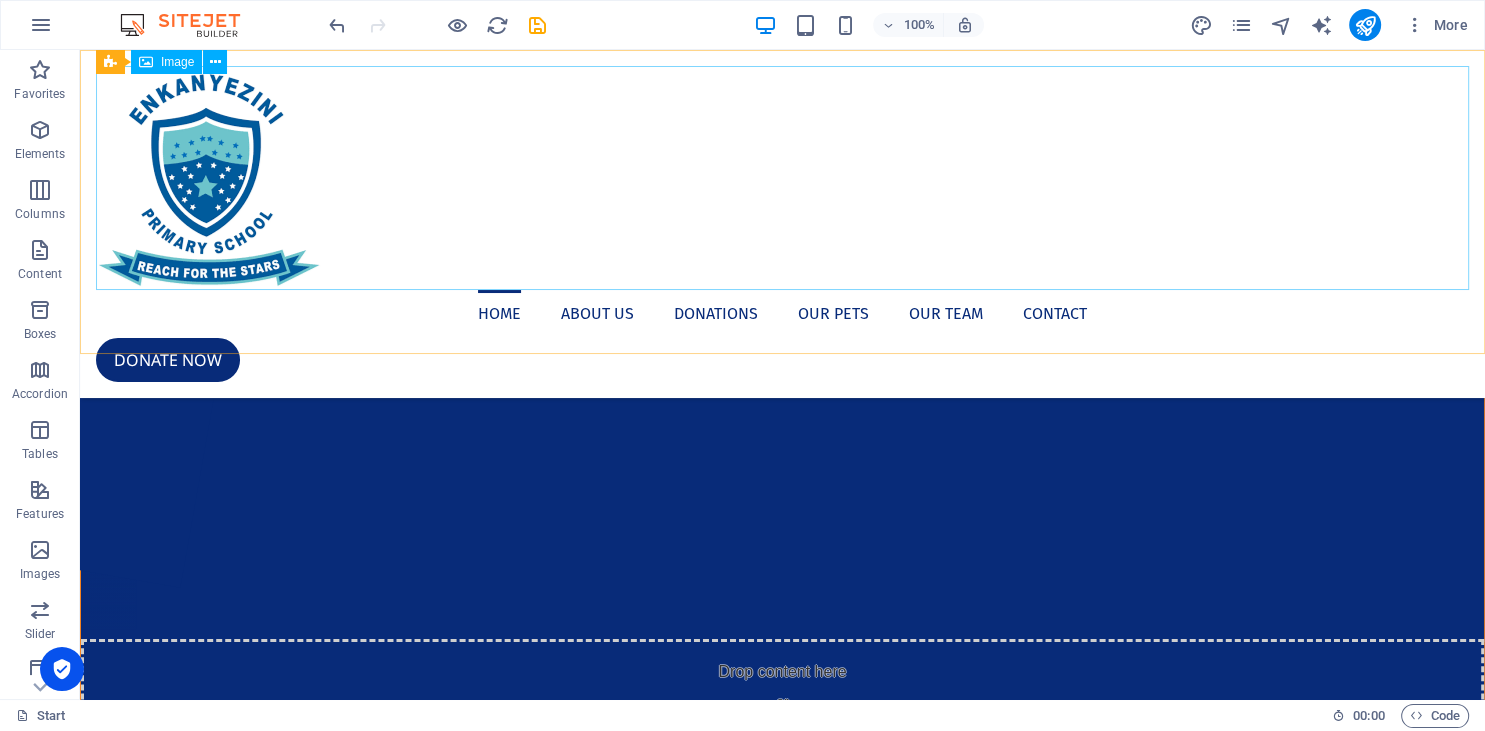 click at bounding box center (782, 178) 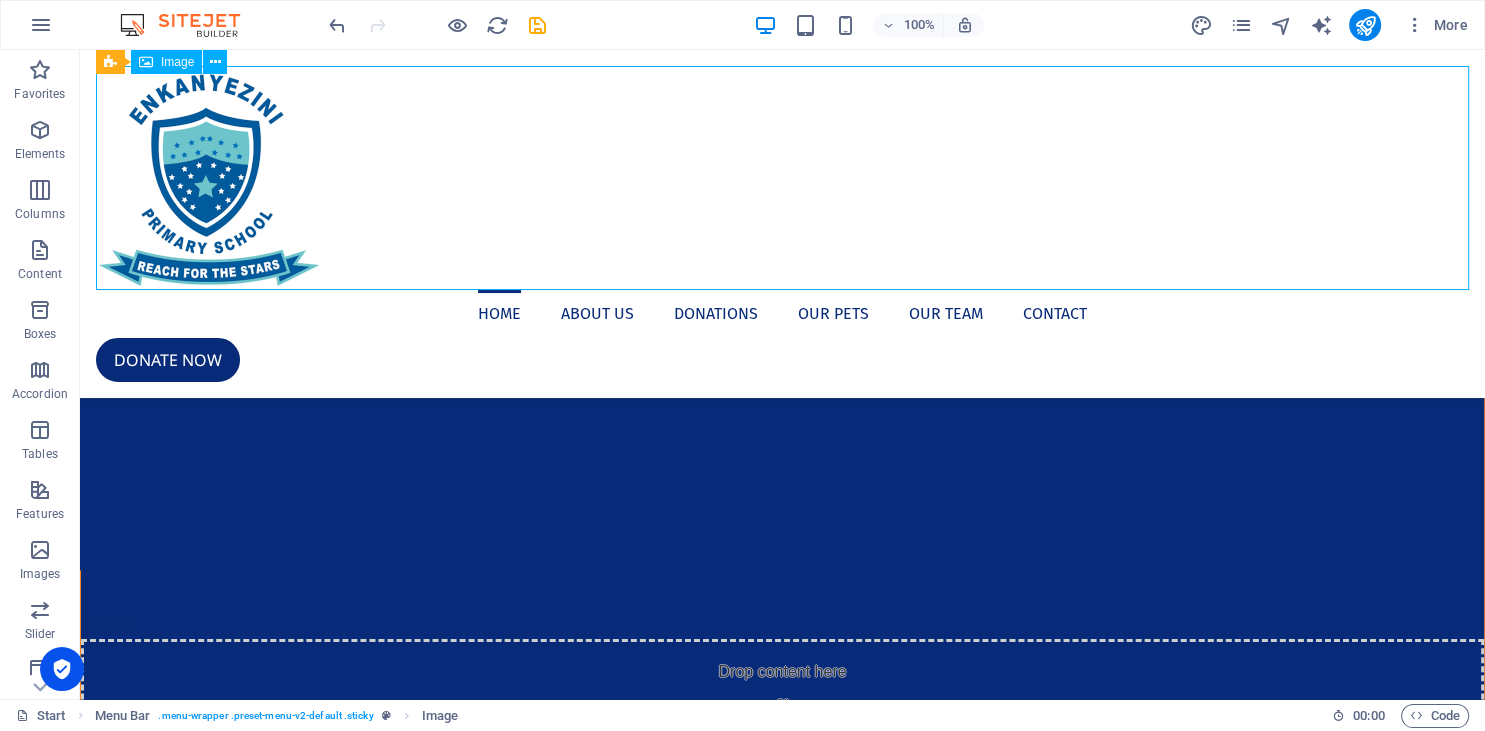 click at bounding box center [782, 178] 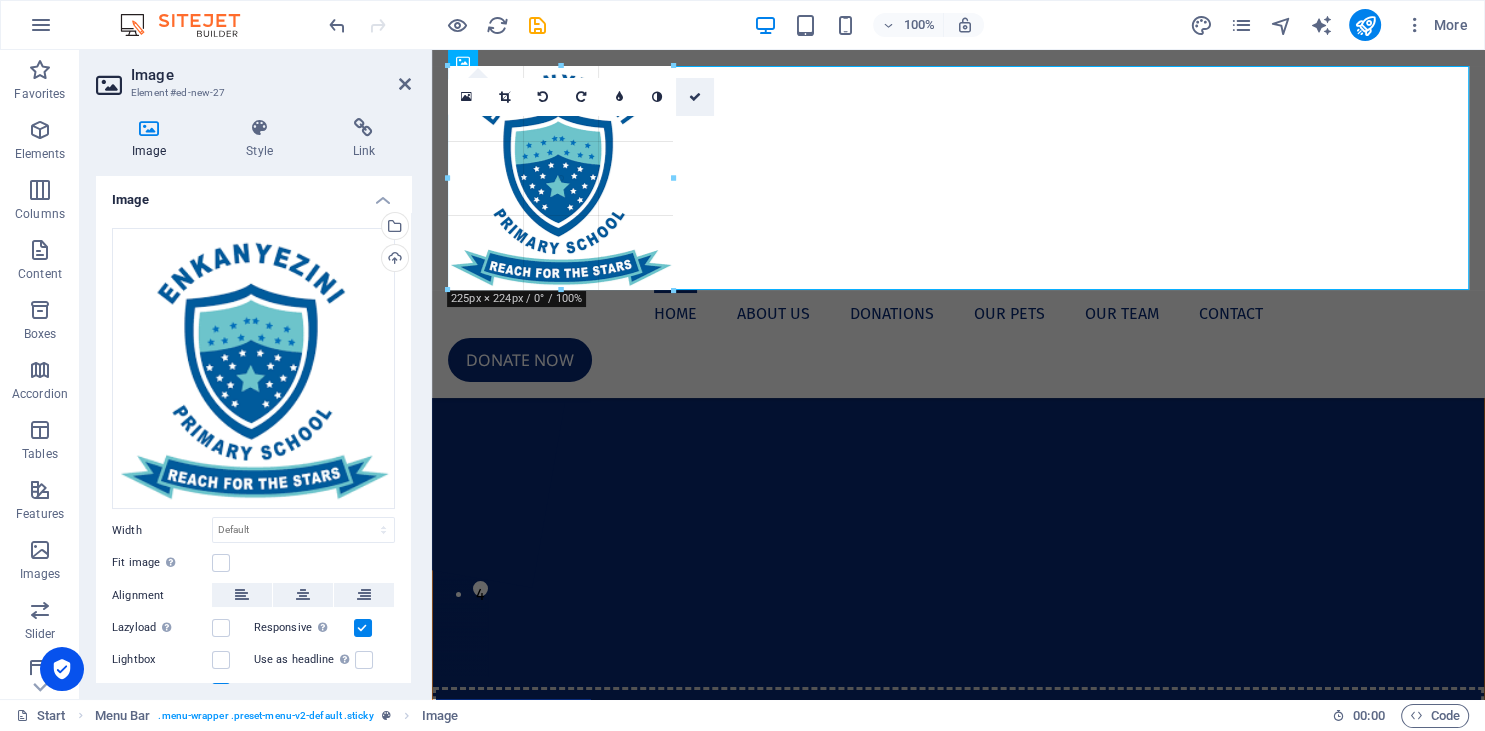 drag, startPoint x: 673, startPoint y: 66, endPoint x: 676, endPoint y: 100, distance: 34.132095 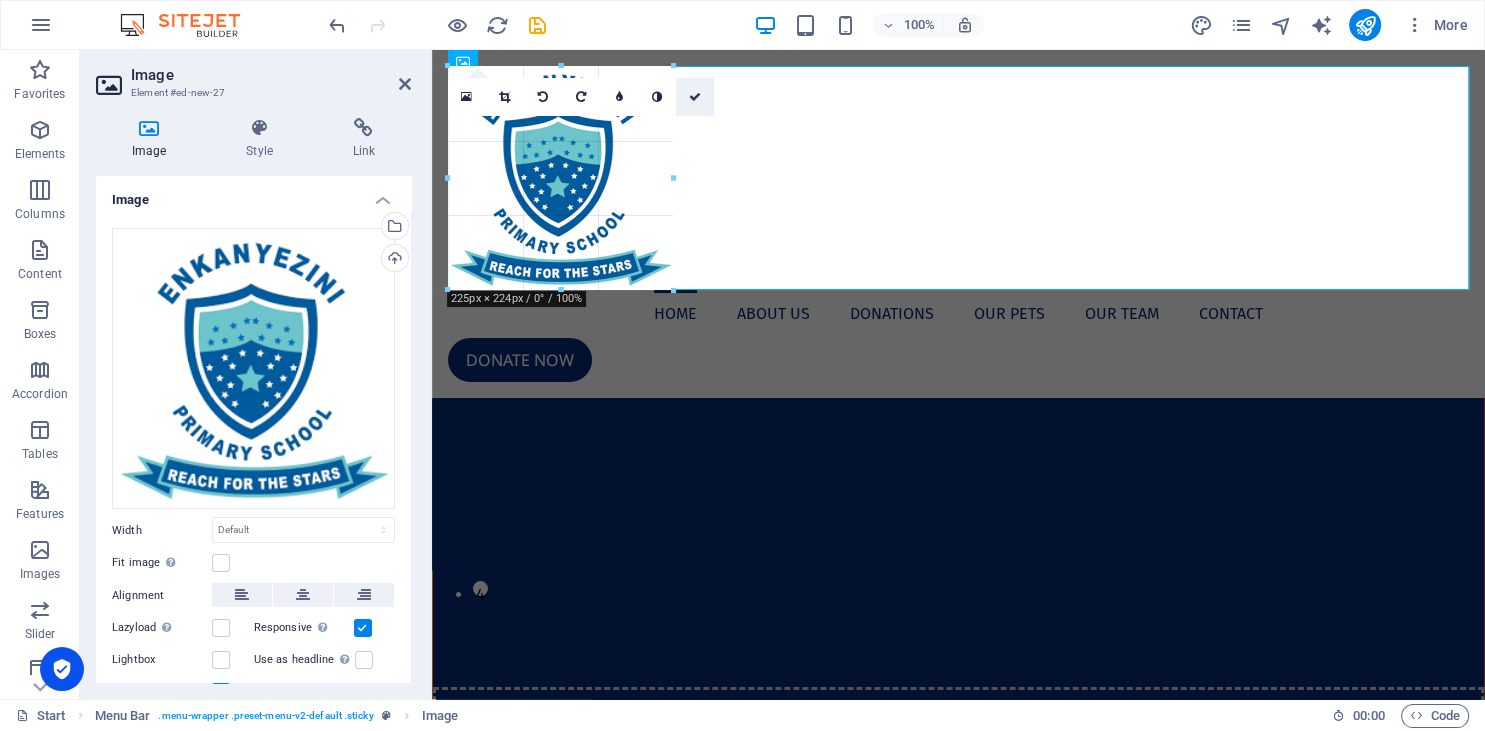 click on "180 170 160 150 140 130 120 110 100 90 80 70 60 50 40 30 20 10 0 -10 -20 -30 -40 -50 -60 -70 -80 -90 -100 -110 -120 -130 -140 -150 -160 -170 225px × 224px / 0° / 100% 16:10 16:9 4:3 1:1 1:2 0" at bounding box center [560, 178] 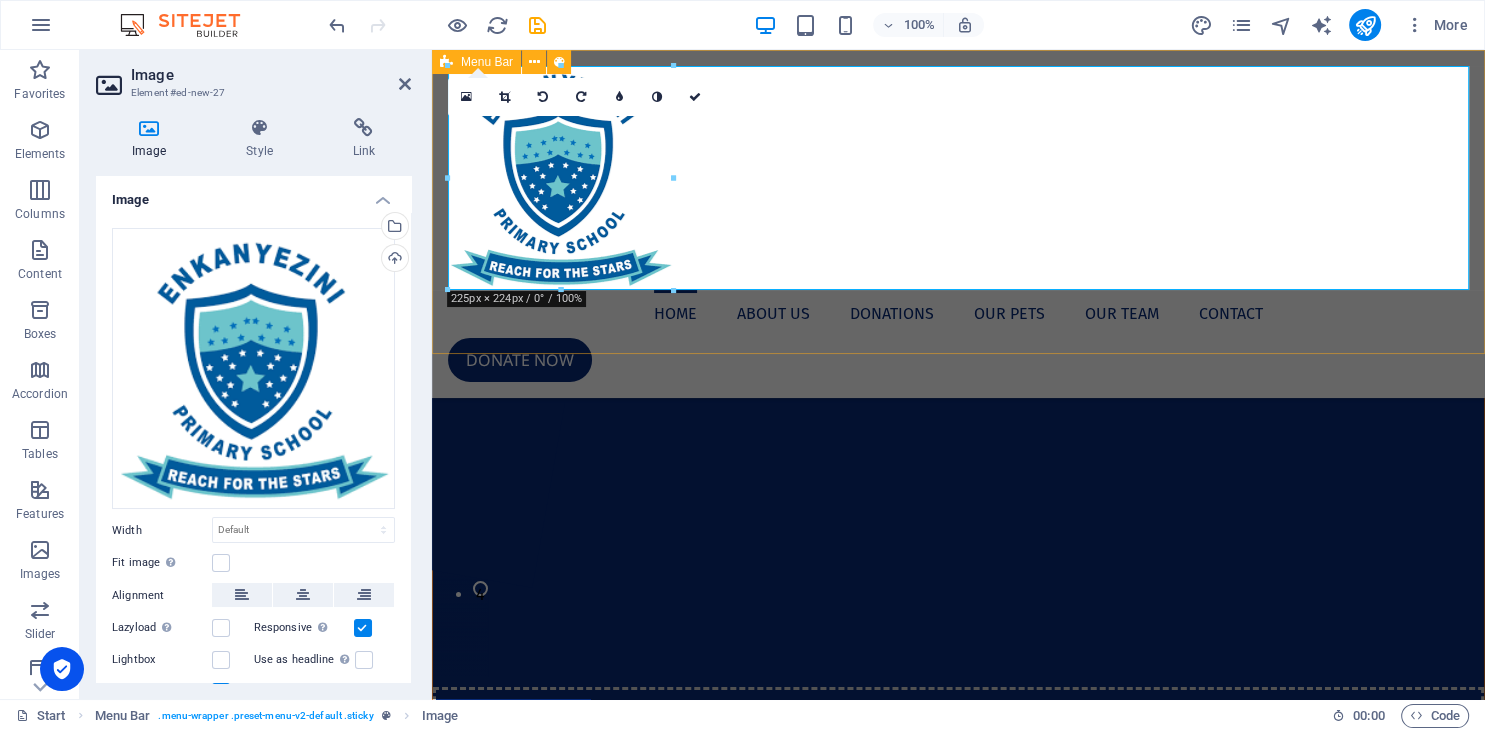 click on "Home About us Donations Our Pets Our Team Contact   Donate now" at bounding box center [958, 224] 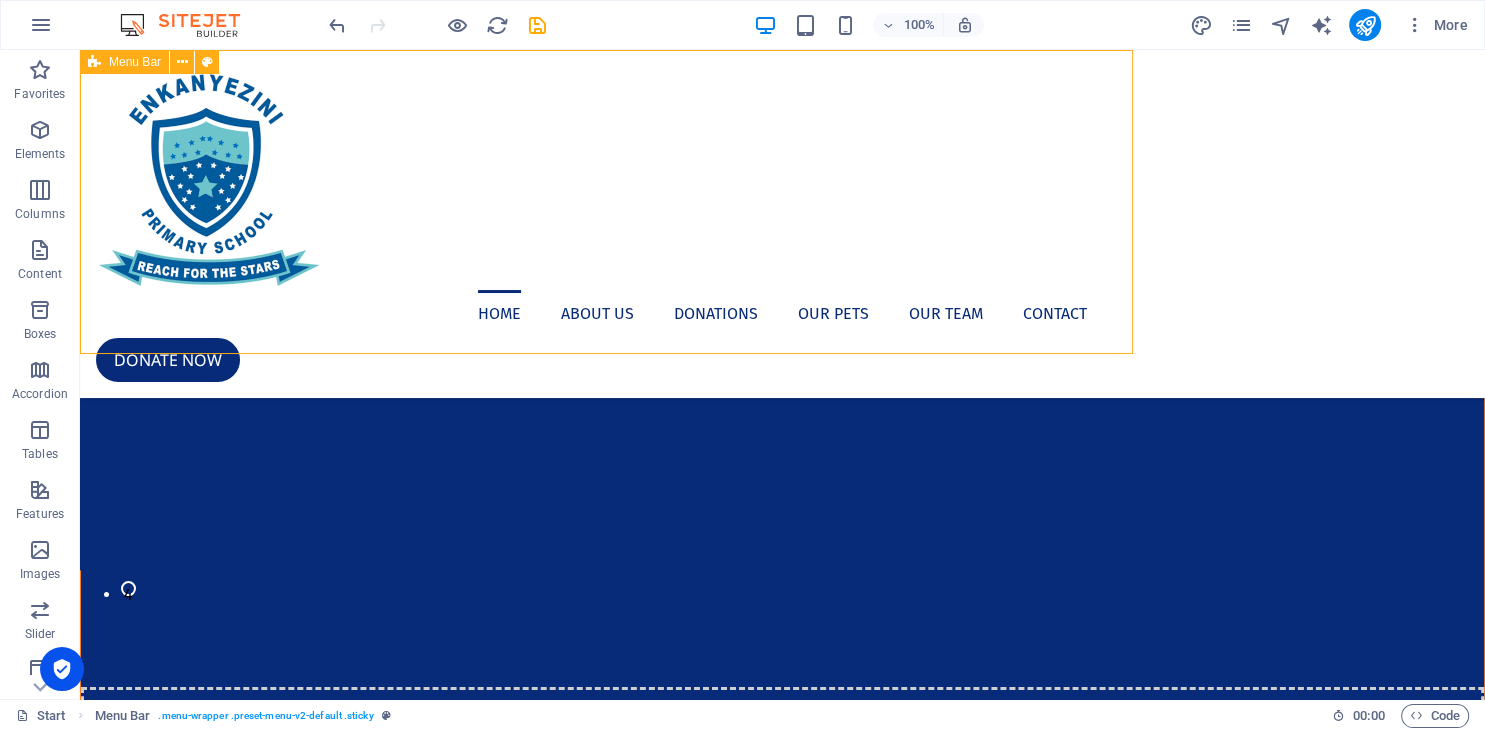 click on "Home About us Donations Our Pets Our Team Contact   Donate now" at bounding box center (782, 224) 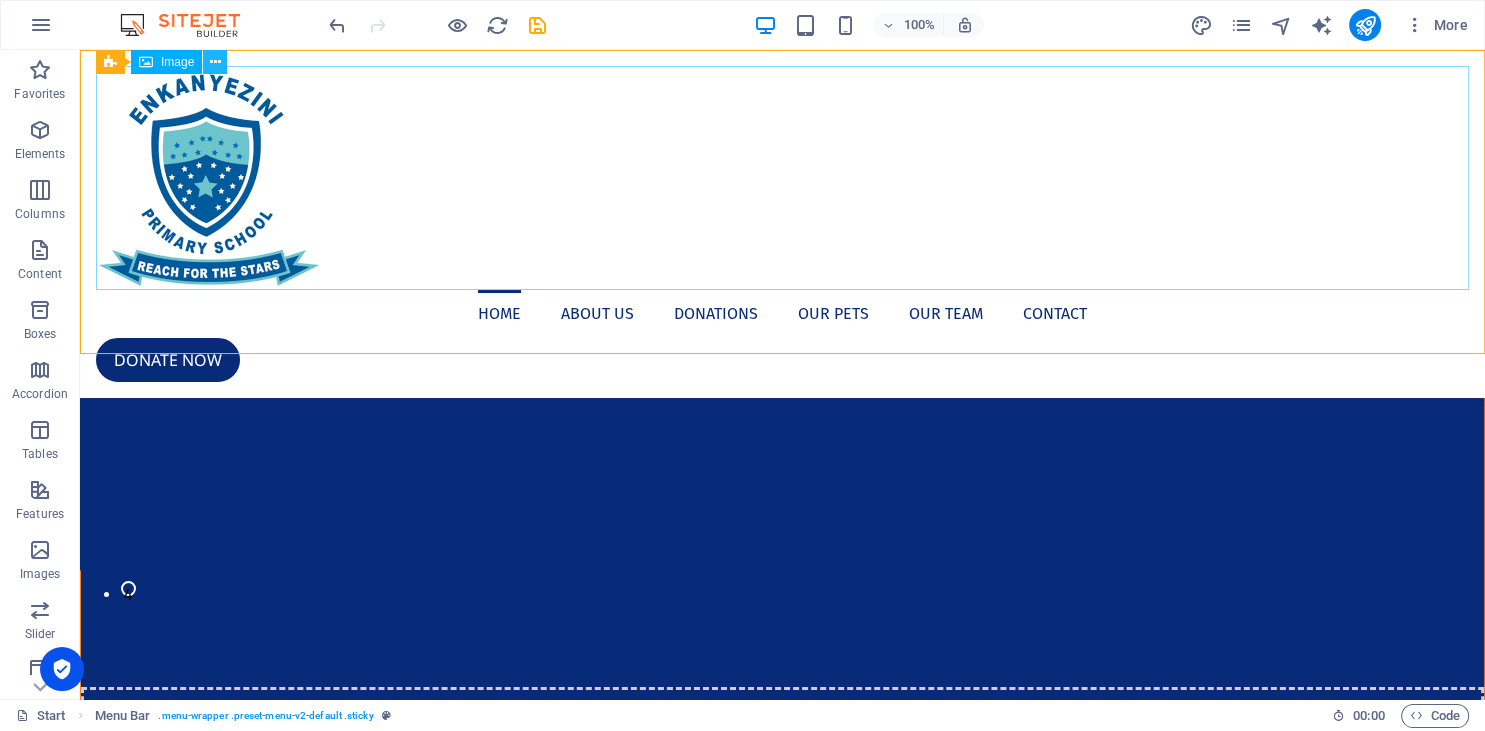 click at bounding box center [215, 62] 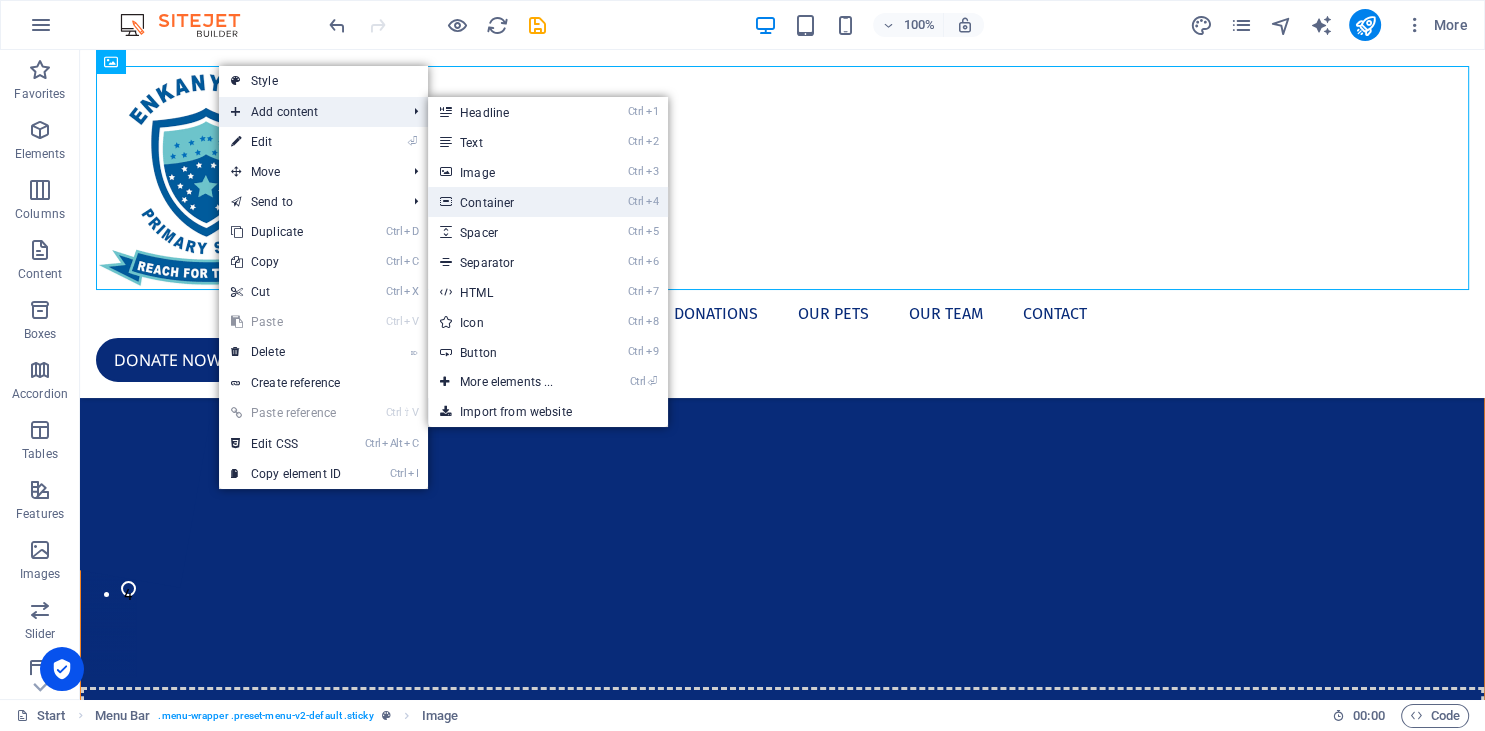 click on "Ctrl 4  Container" at bounding box center (510, 202) 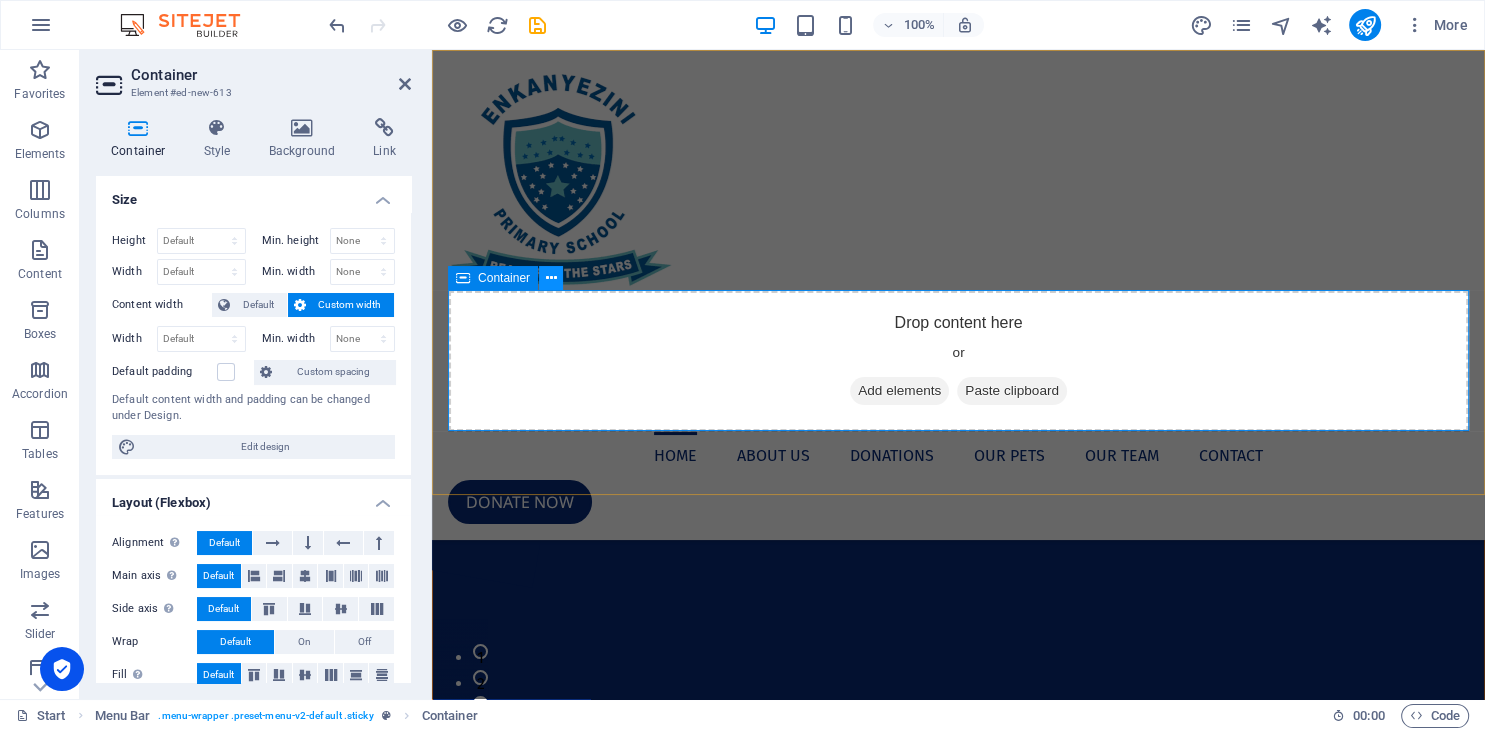 click at bounding box center [551, 278] 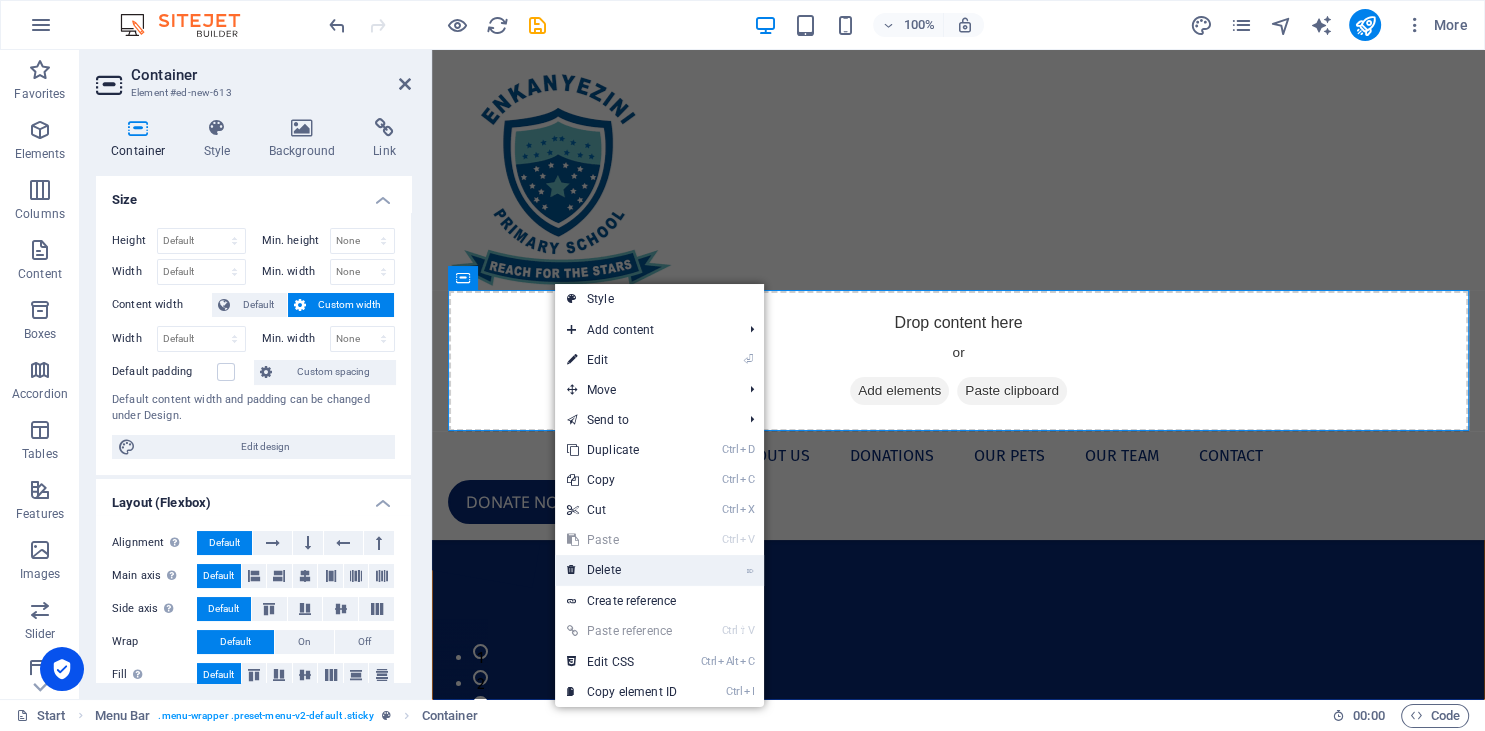 click on "⌦  Delete" at bounding box center [622, 570] 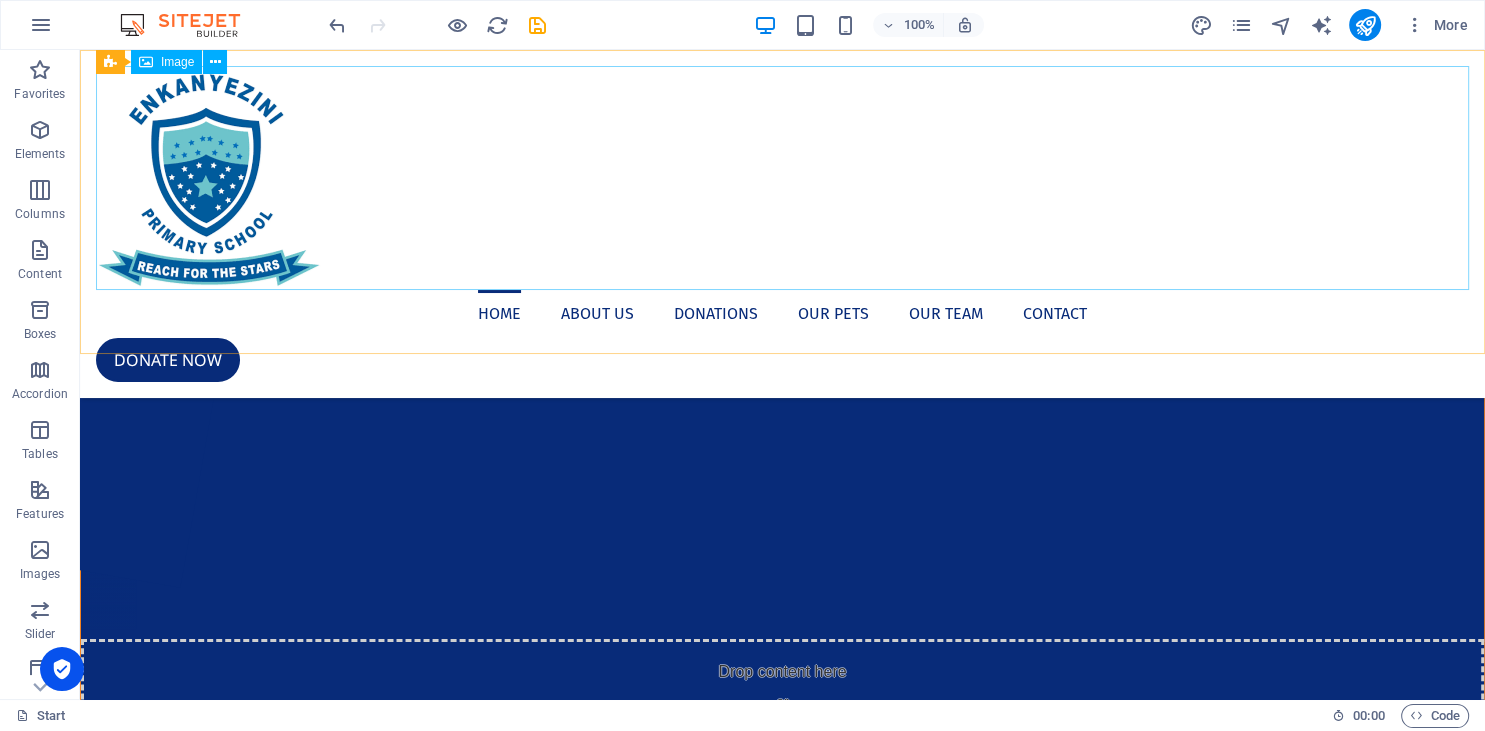 click at bounding box center [782, 178] 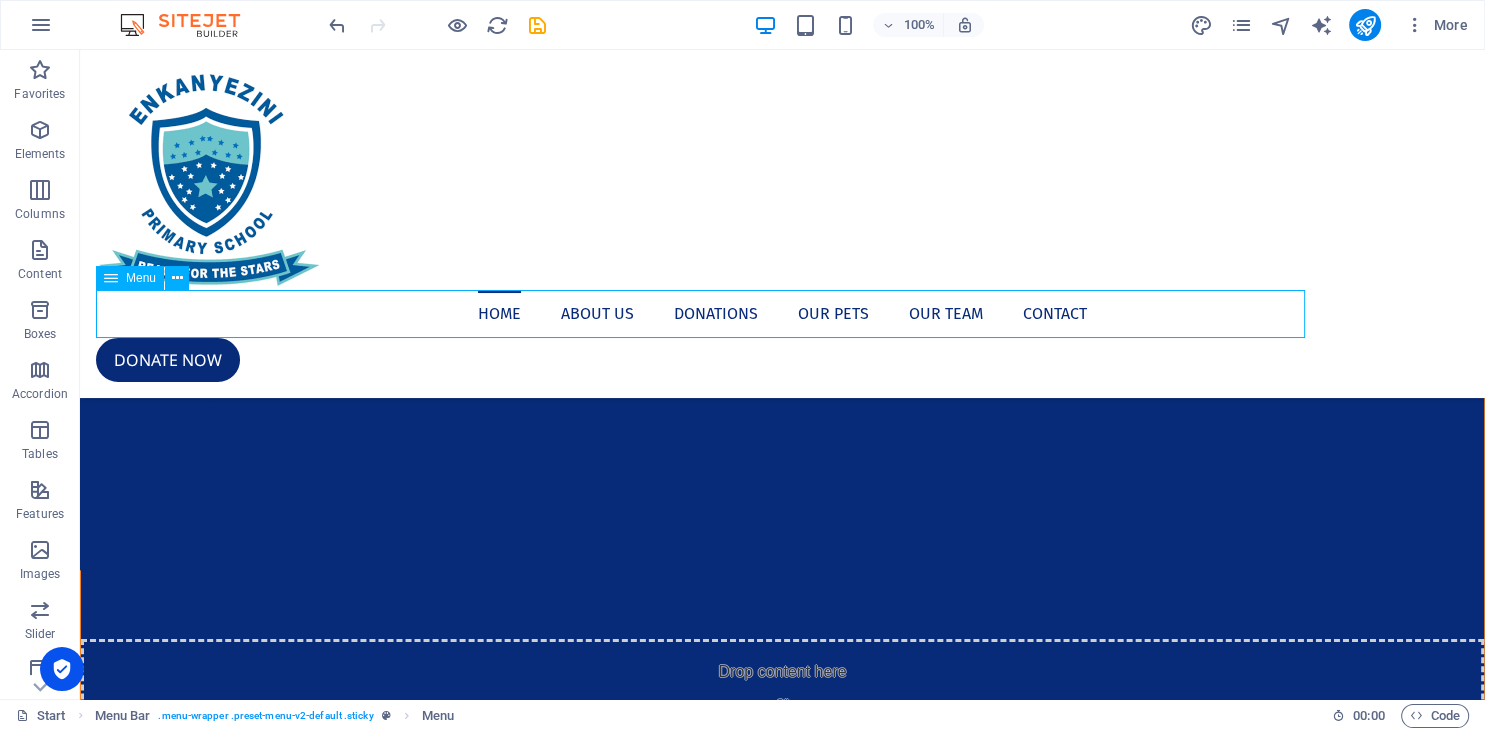 click on "Home About us Donations Our Pets Our Team Contact" at bounding box center (782, 314) 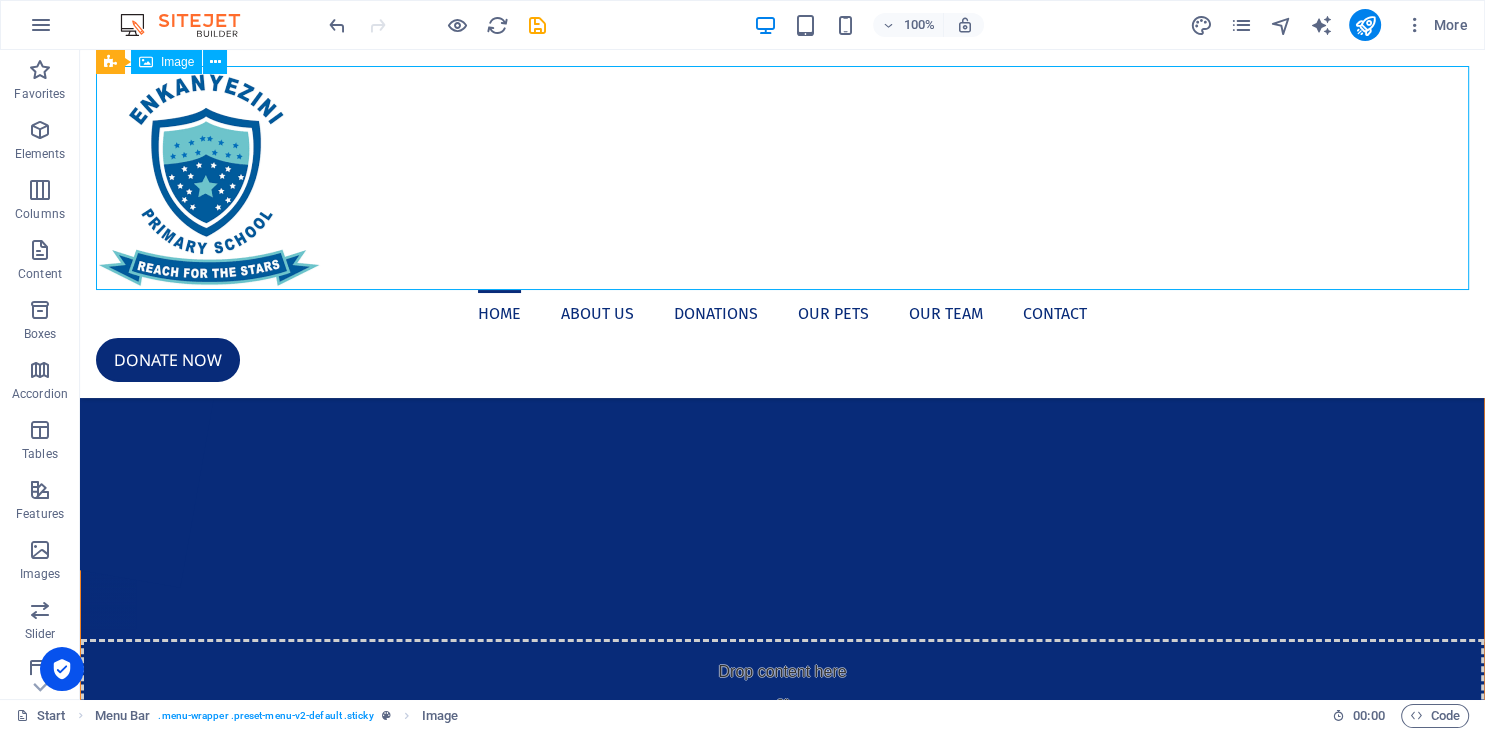 drag, startPoint x: 420, startPoint y: 289, endPoint x: 484, endPoint y: 123, distance: 177.9101 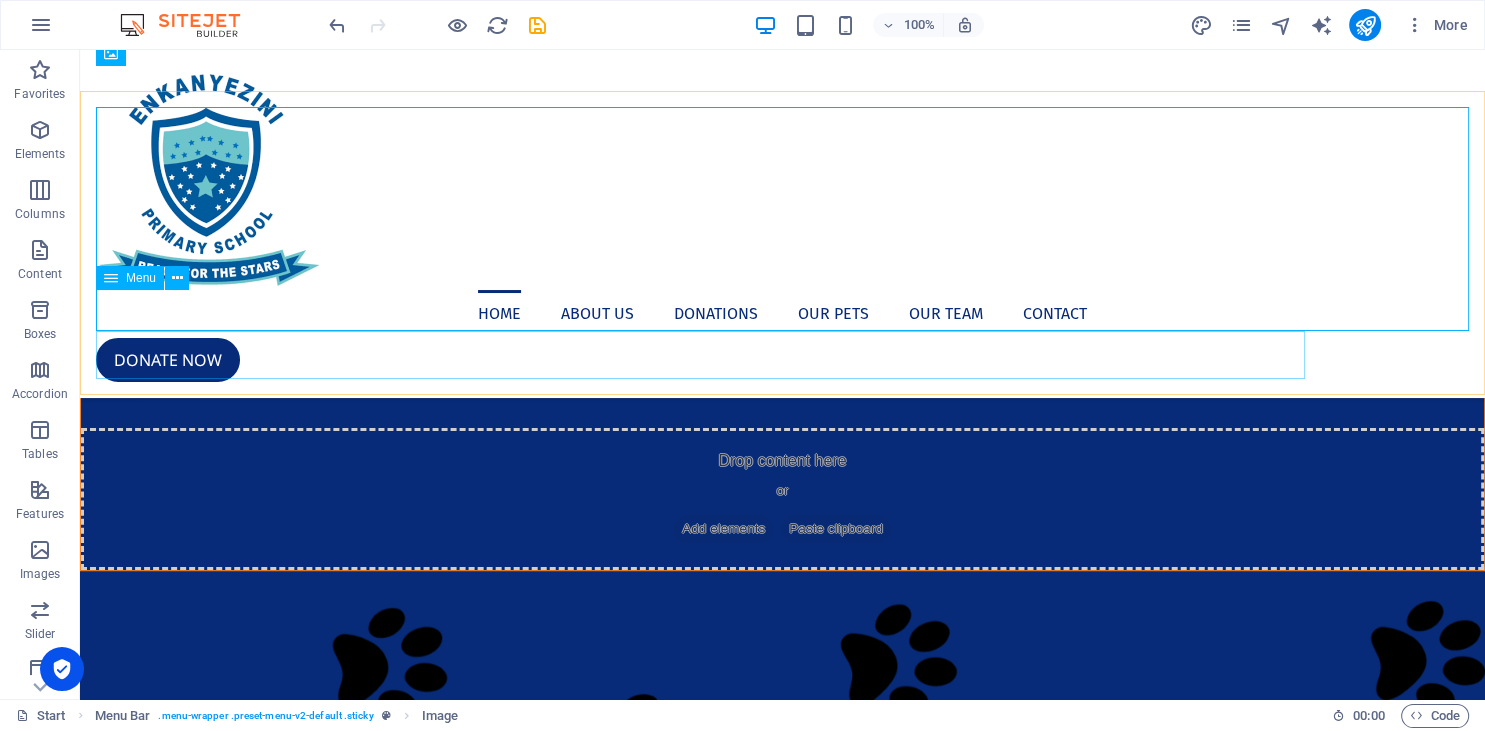 scroll, scrollTop: 0, scrollLeft: 0, axis: both 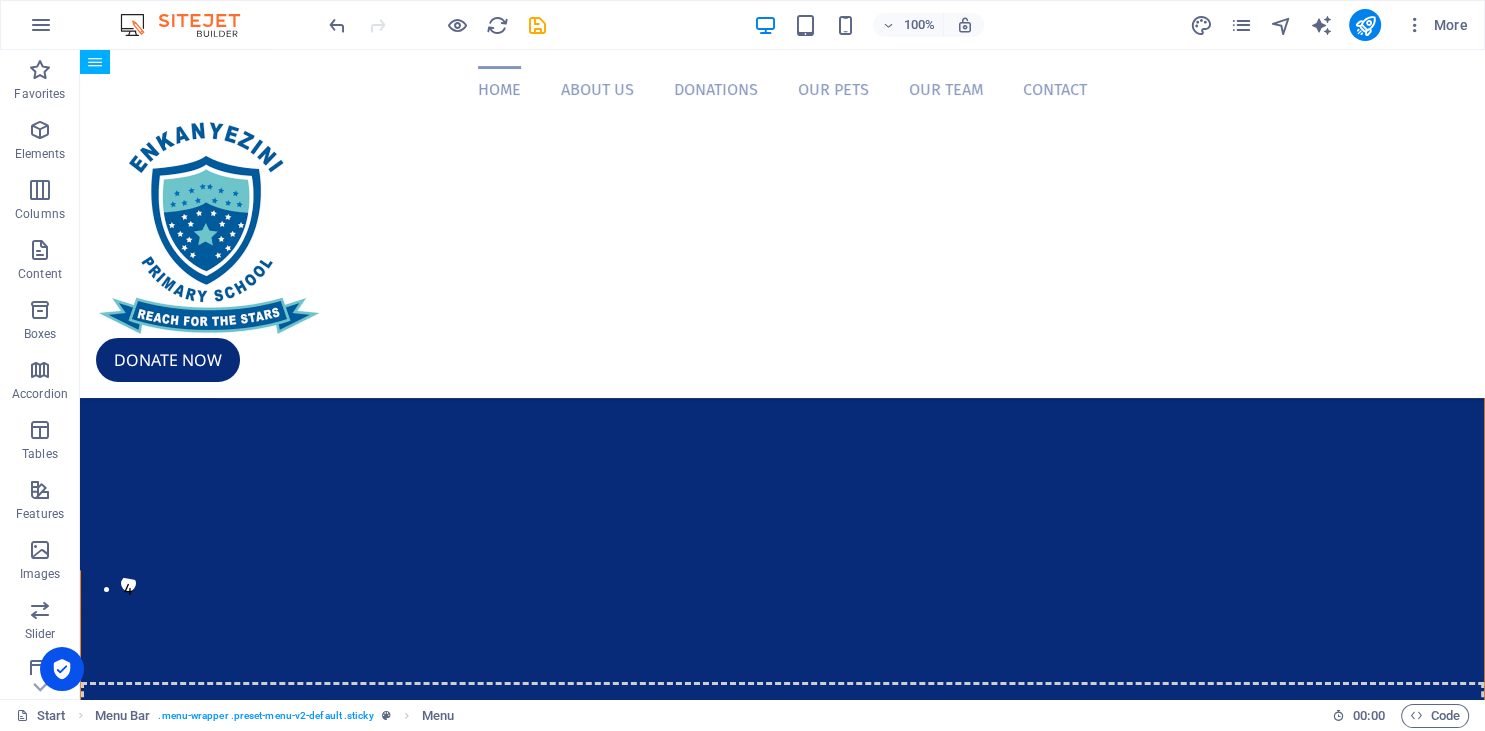 drag, startPoint x: 660, startPoint y: 331, endPoint x: 757, endPoint y: 115, distance: 236.78049 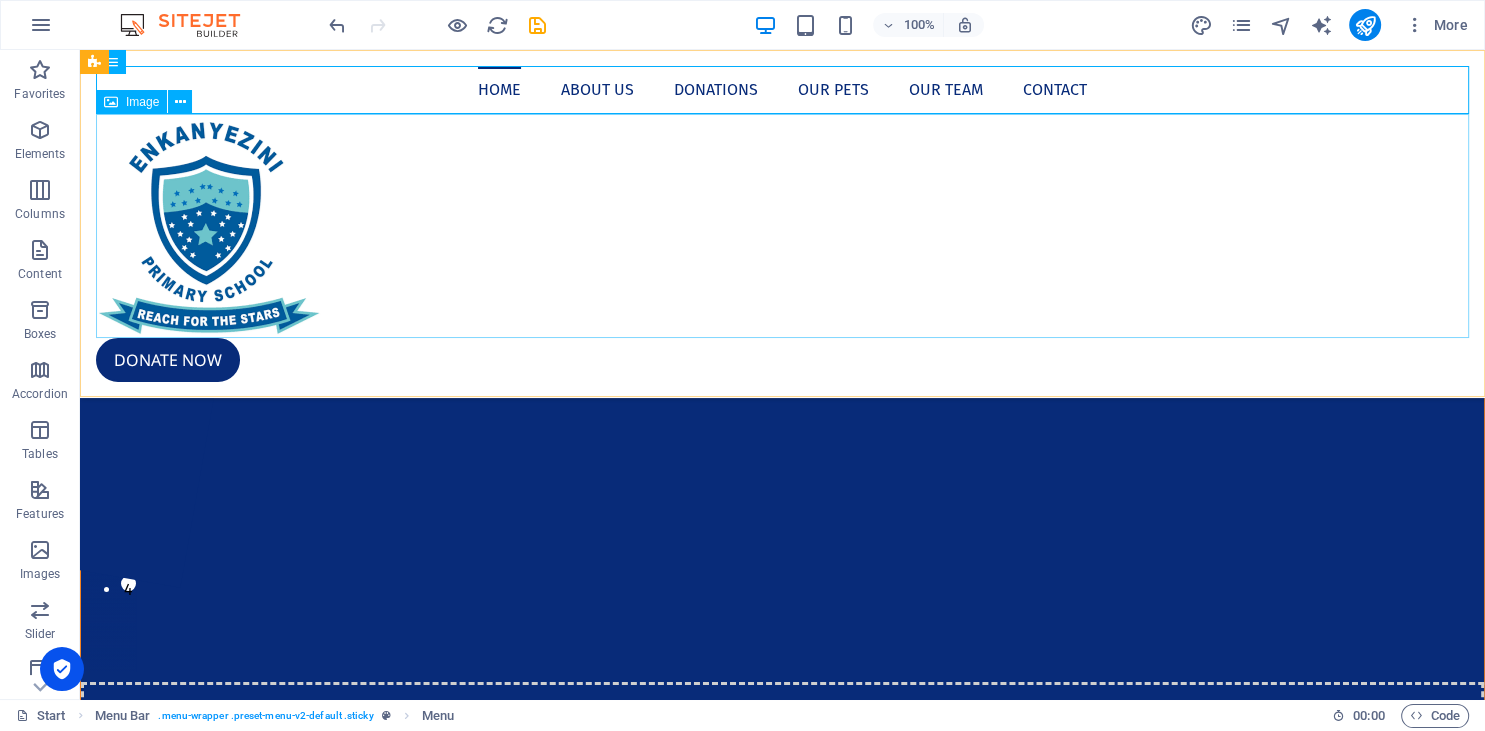 click at bounding box center [782, 226] 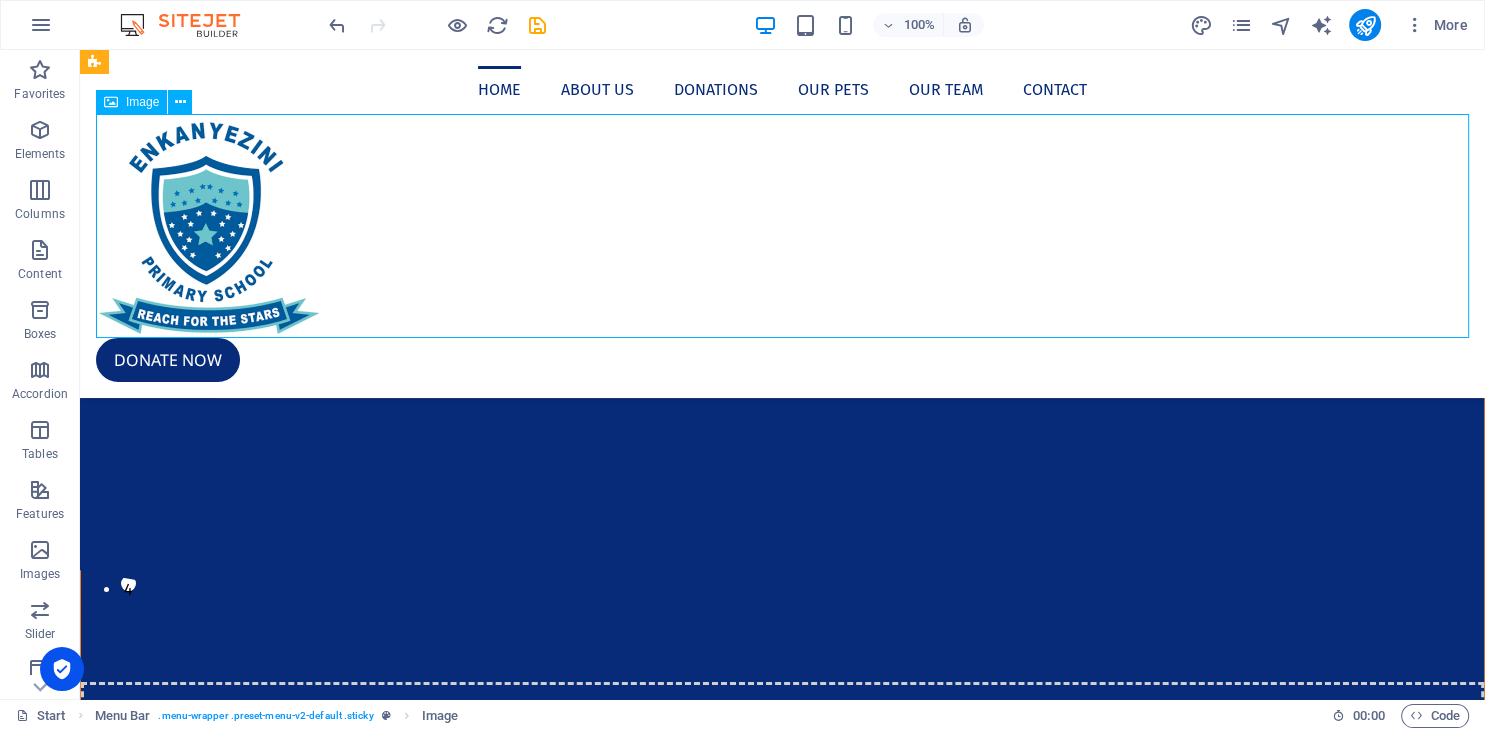 click at bounding box center [782, 226] 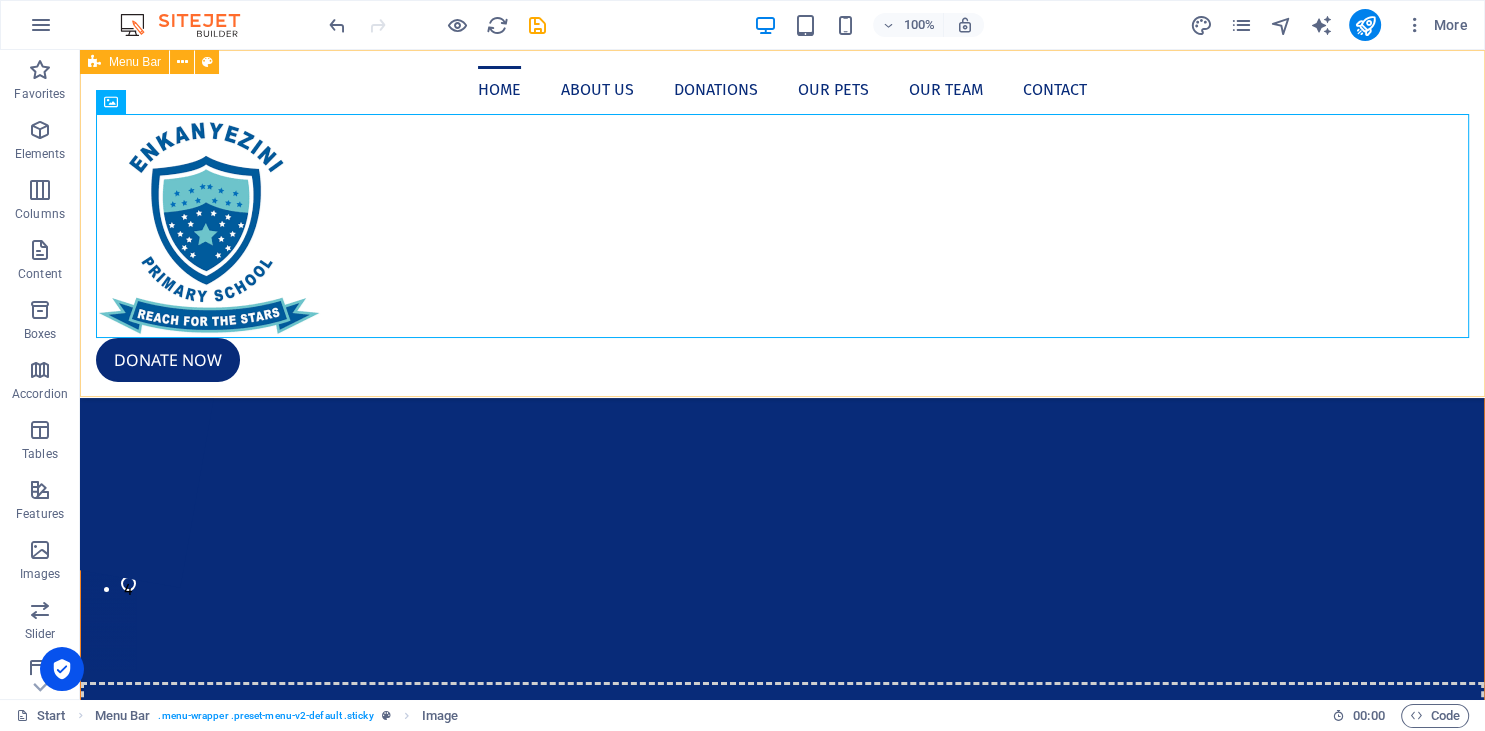 click on "Home About us Donations Our Pets Our Team Contact   Donate now" at bounding box center (782, 224) 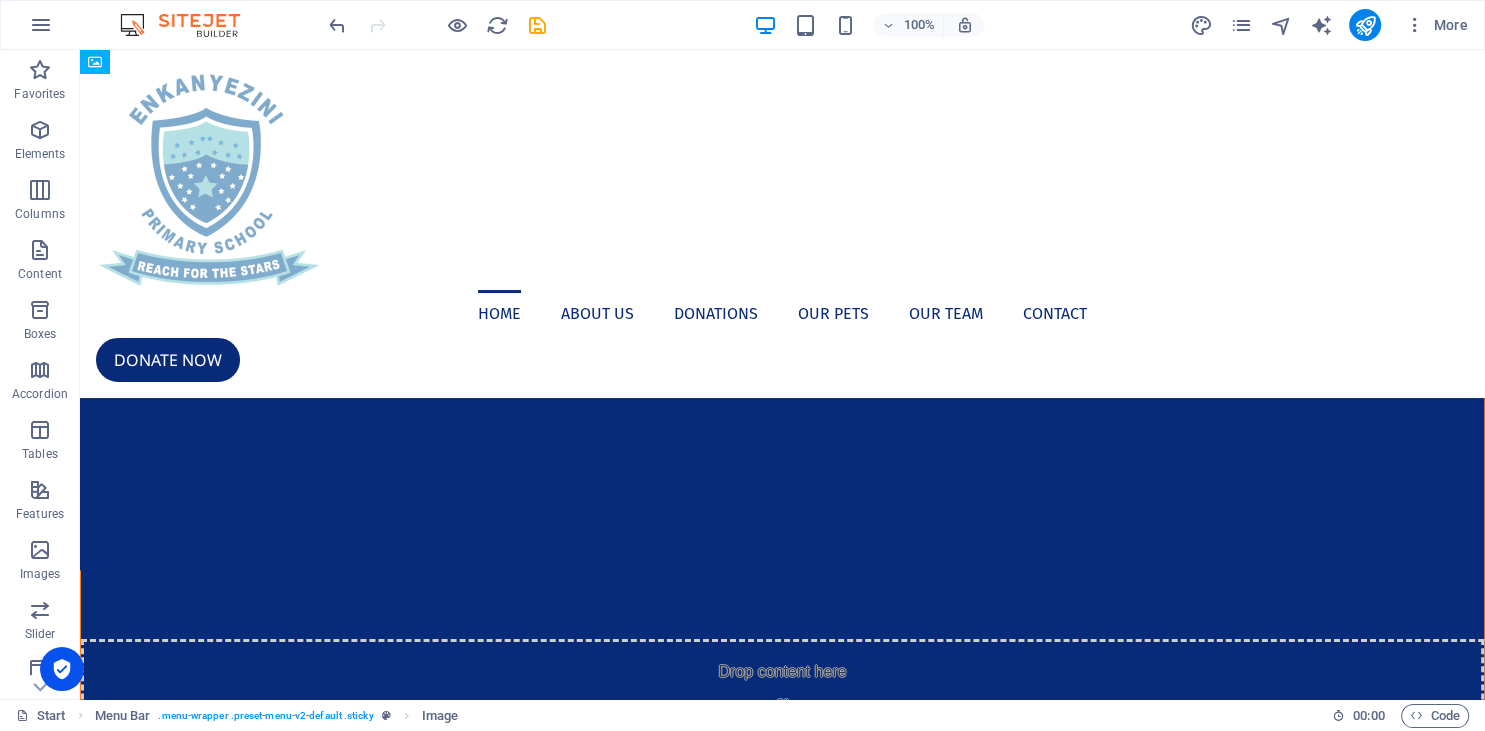 drag, startPoint x: 206, startPoint y: 200, endPoint x: 223, endPoint y: 86, distance: 115.260574 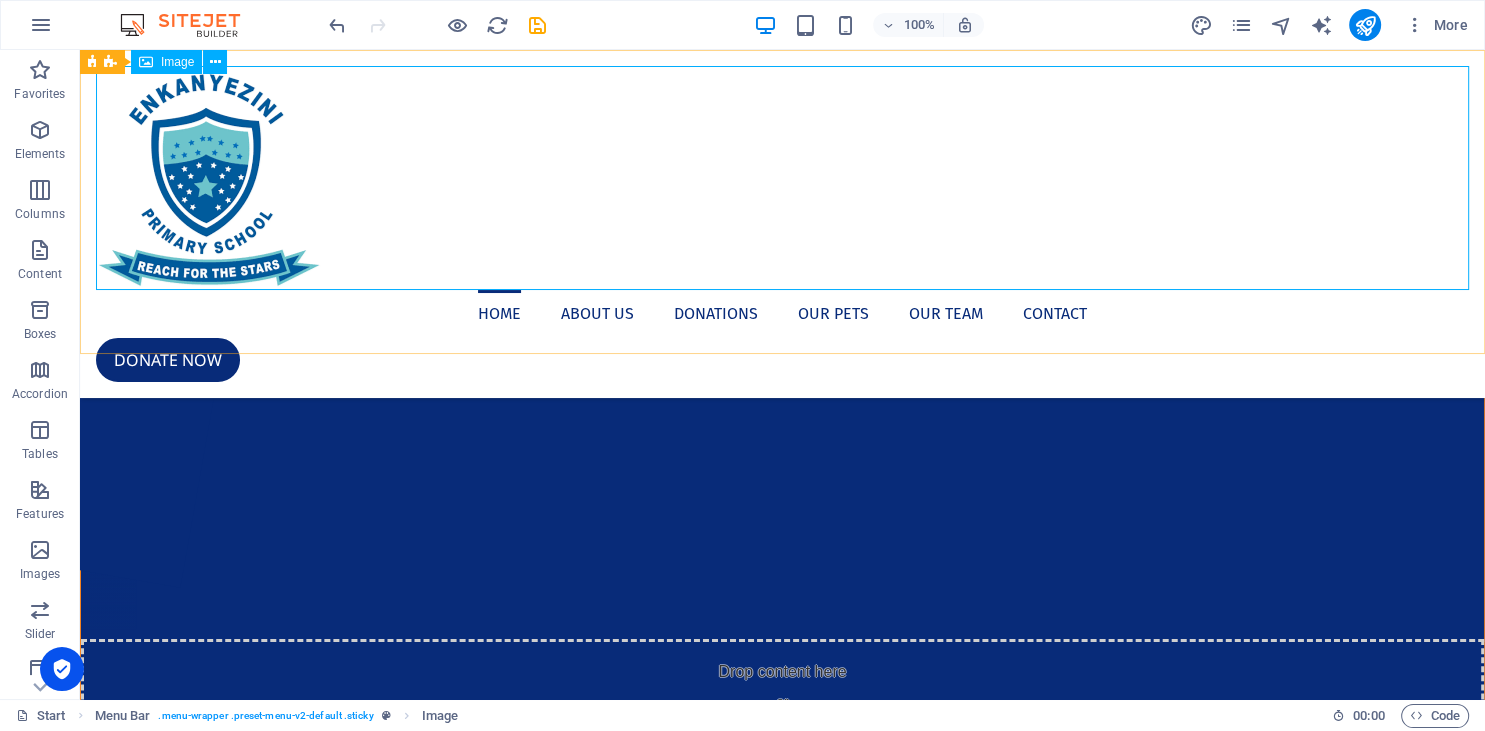 click at bounding box center (782, 178) 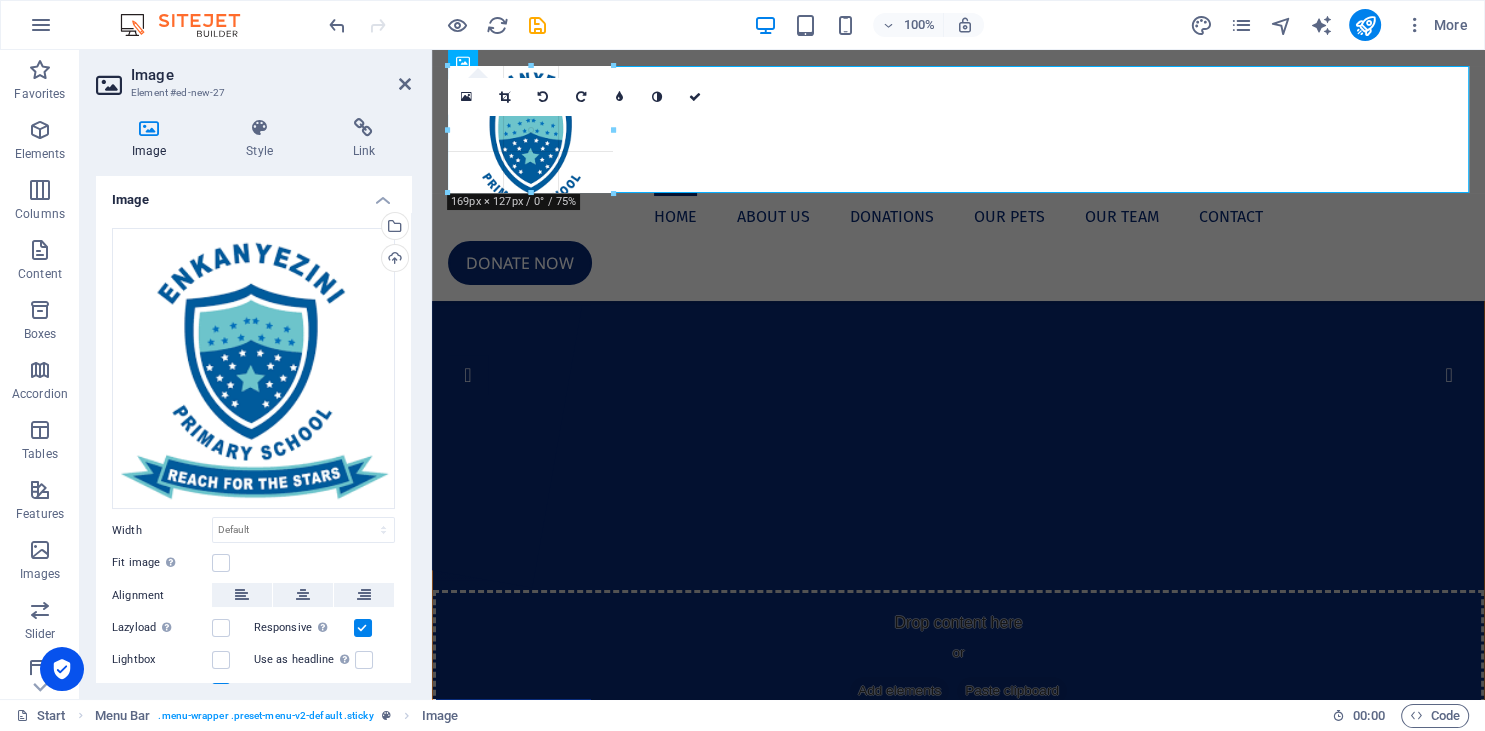 drag, startPoint x: 677, startPoint y: 67, endPoint x: 438, endPoint y: 164, distance: 257.9341 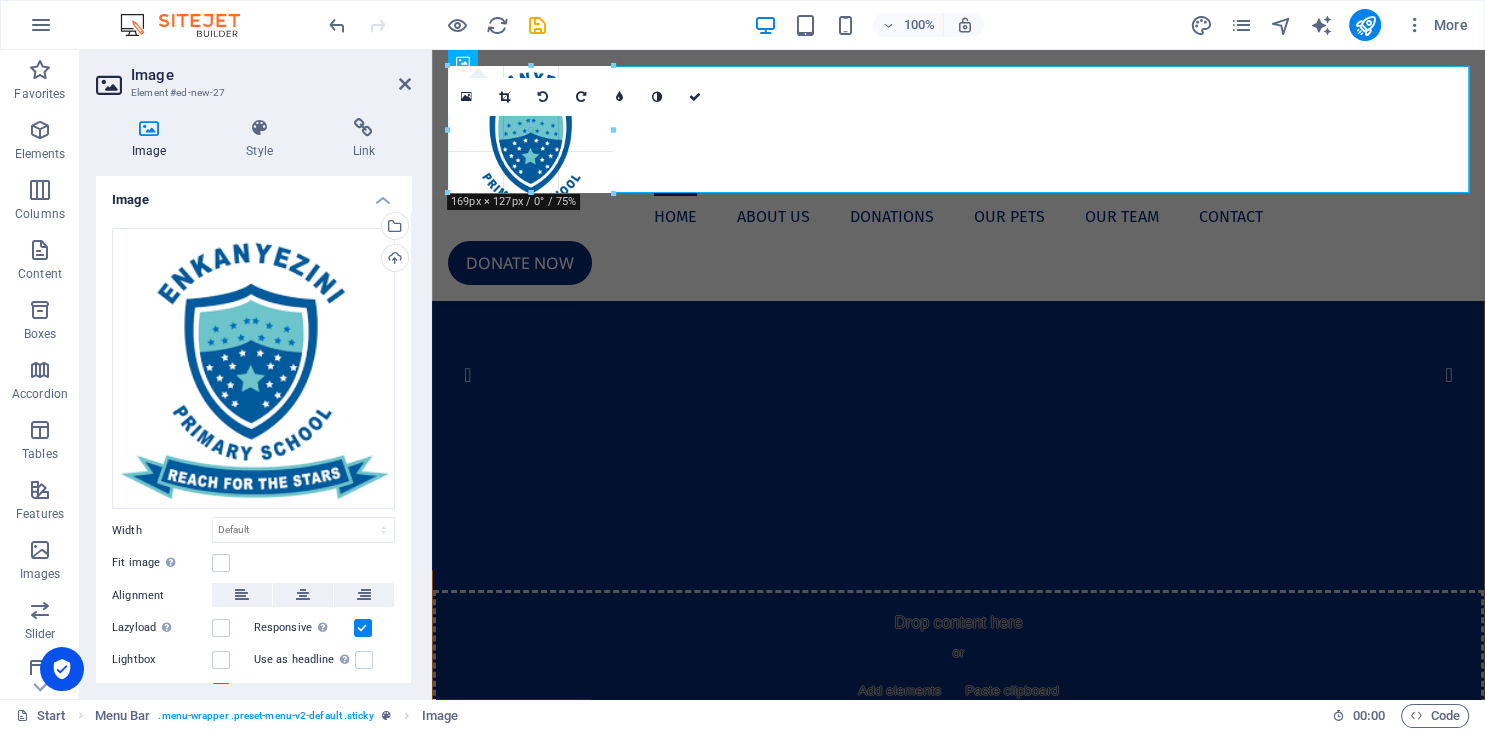 click on "H1   Preset   Container   Placeholder   Container   Menu Bar   Menu   Image   Menu Bar   Image   Container   Placeholder 180 170 160 150 140 130 120 110 100 90 80 70 60 50 40 30 20 10 0 -10 -20 -30 -40 -50 -60 -70 -80 -90 -100 -110 -120 -130 -140 -150 -160 -170 169px × 127px / 0° / 75% 16:10 16:9 4:3 1:1 1:2 0" at bounding box center (958, 374) 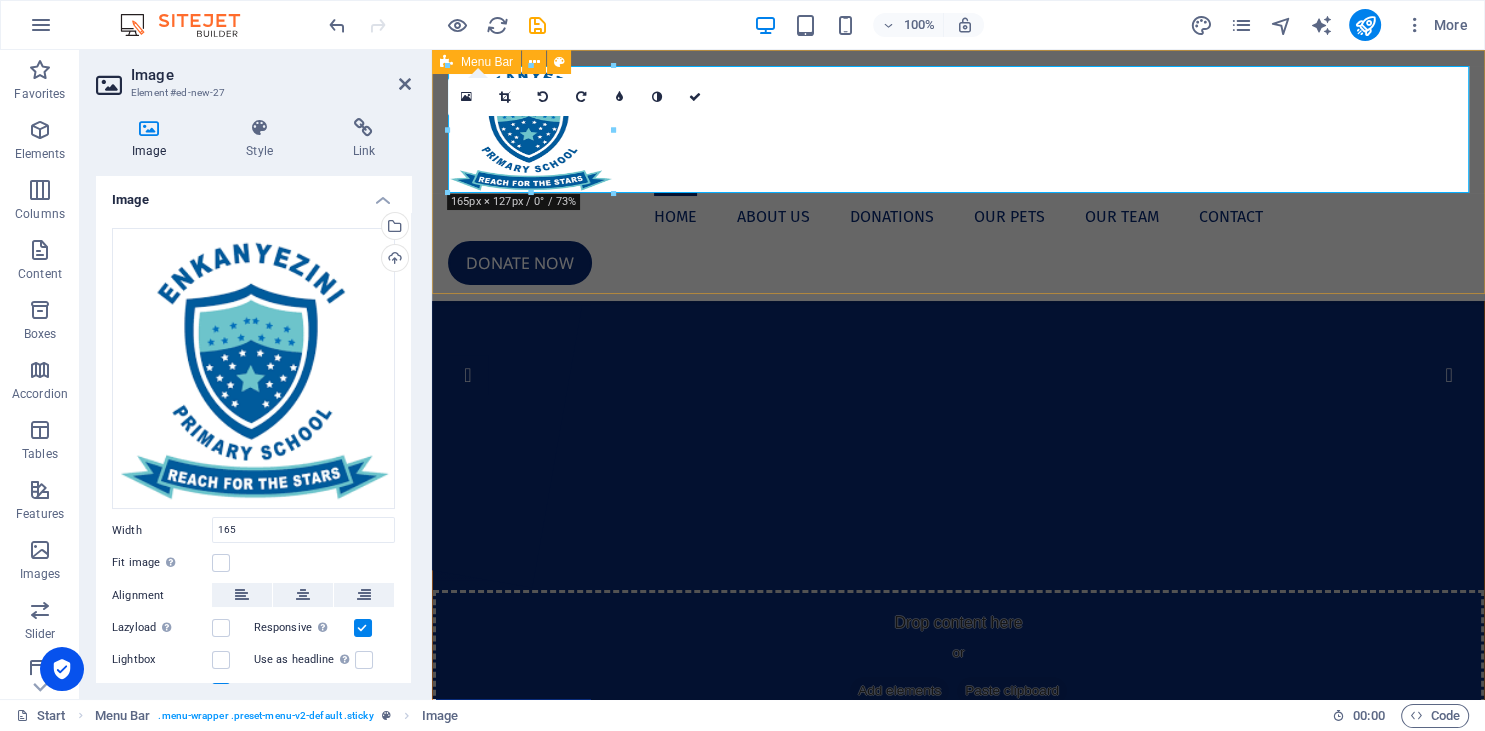 type on "165" 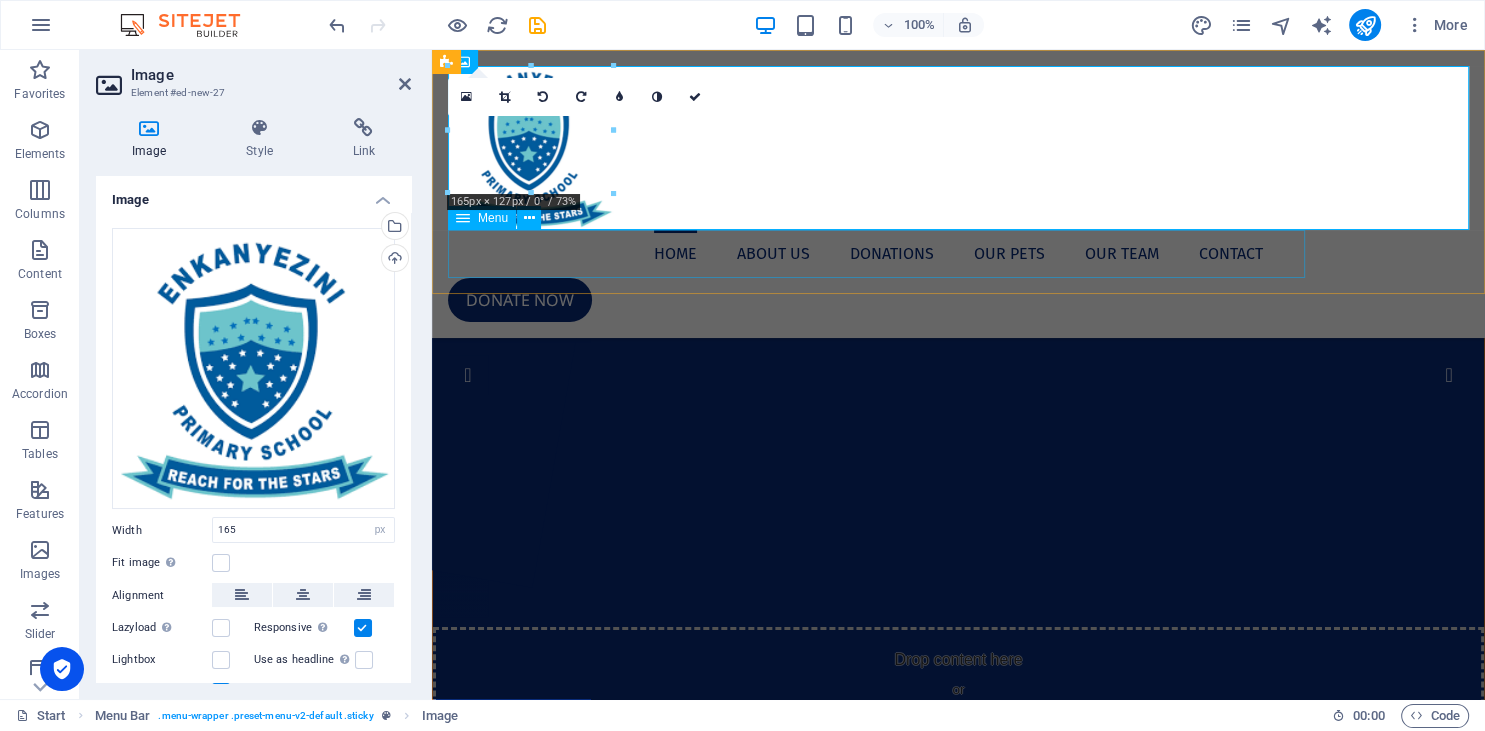 click on "Home About us Donations Our Pets Our Team Contact" at bounding box center [958, 254] 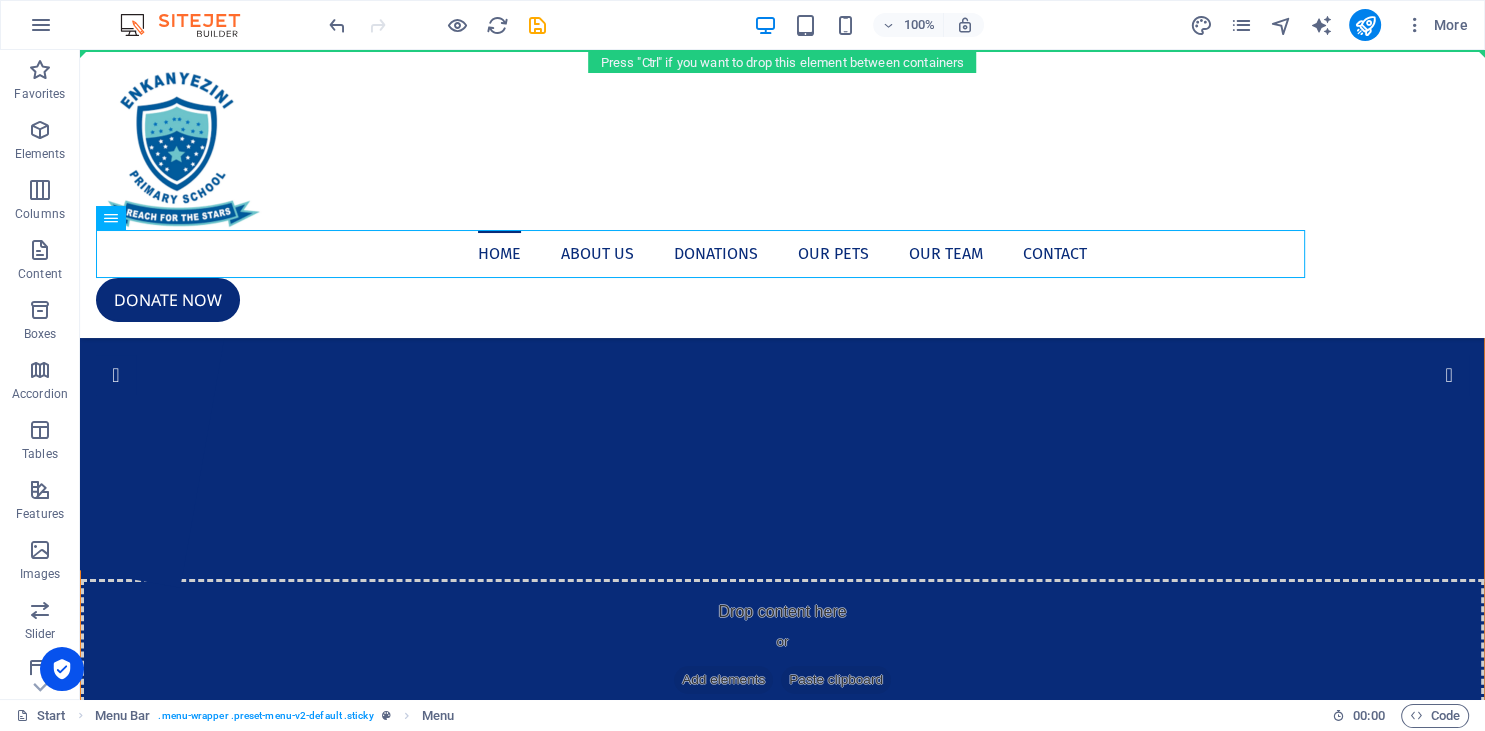 drag, startPoint x: 420, startPoint y: 238, endPoint x: 473, endPoint y: 59, distance: 186.68155 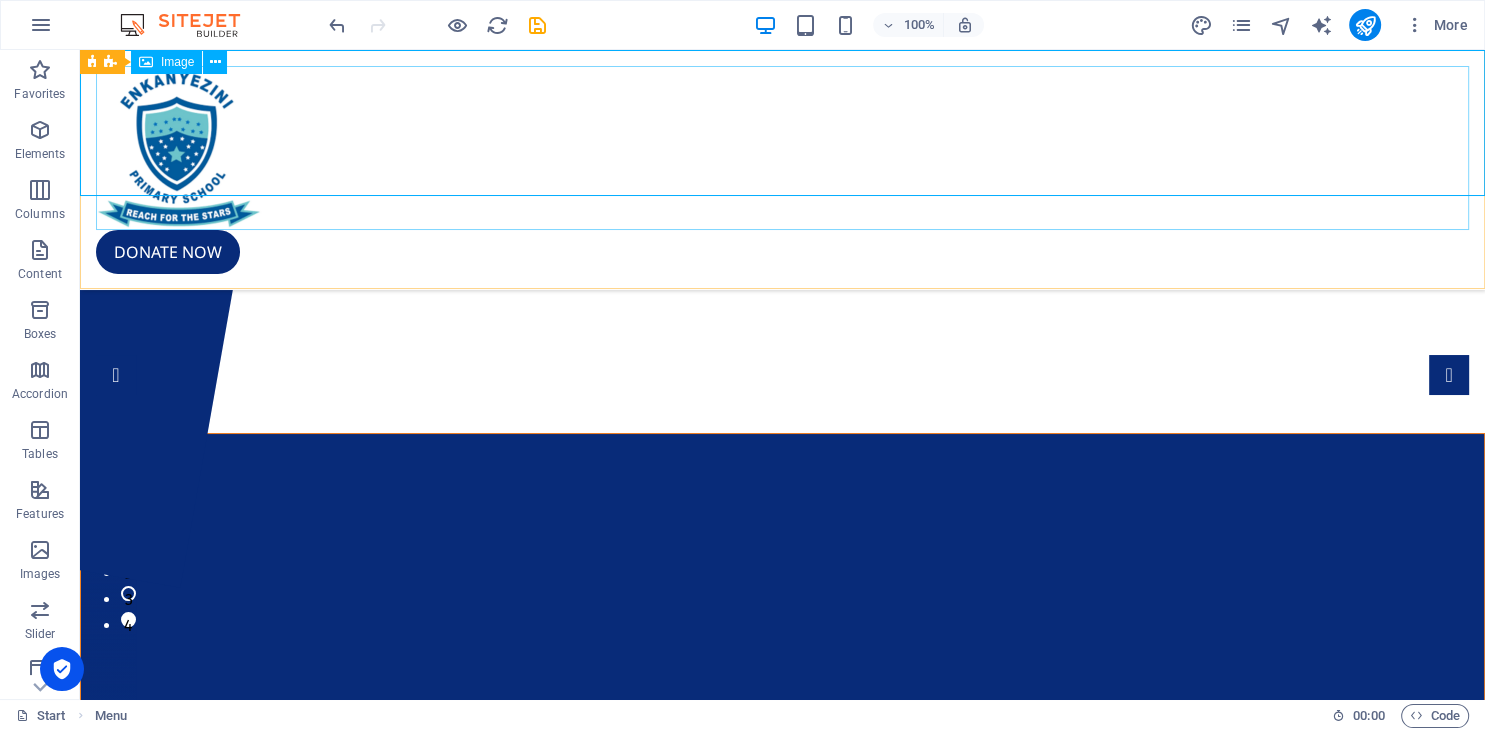 click at bounding box center [782, 148] 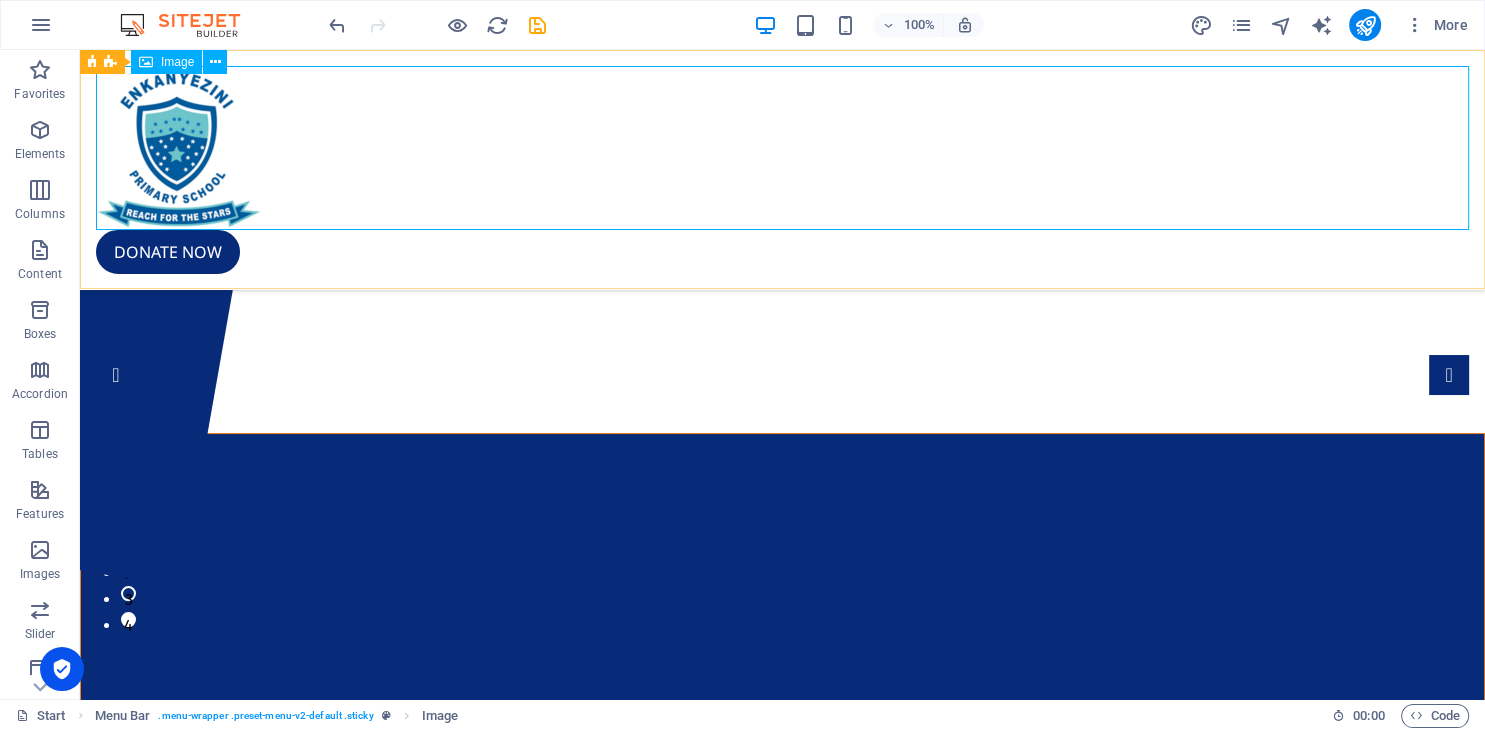 click at bounding box center [782, 148] 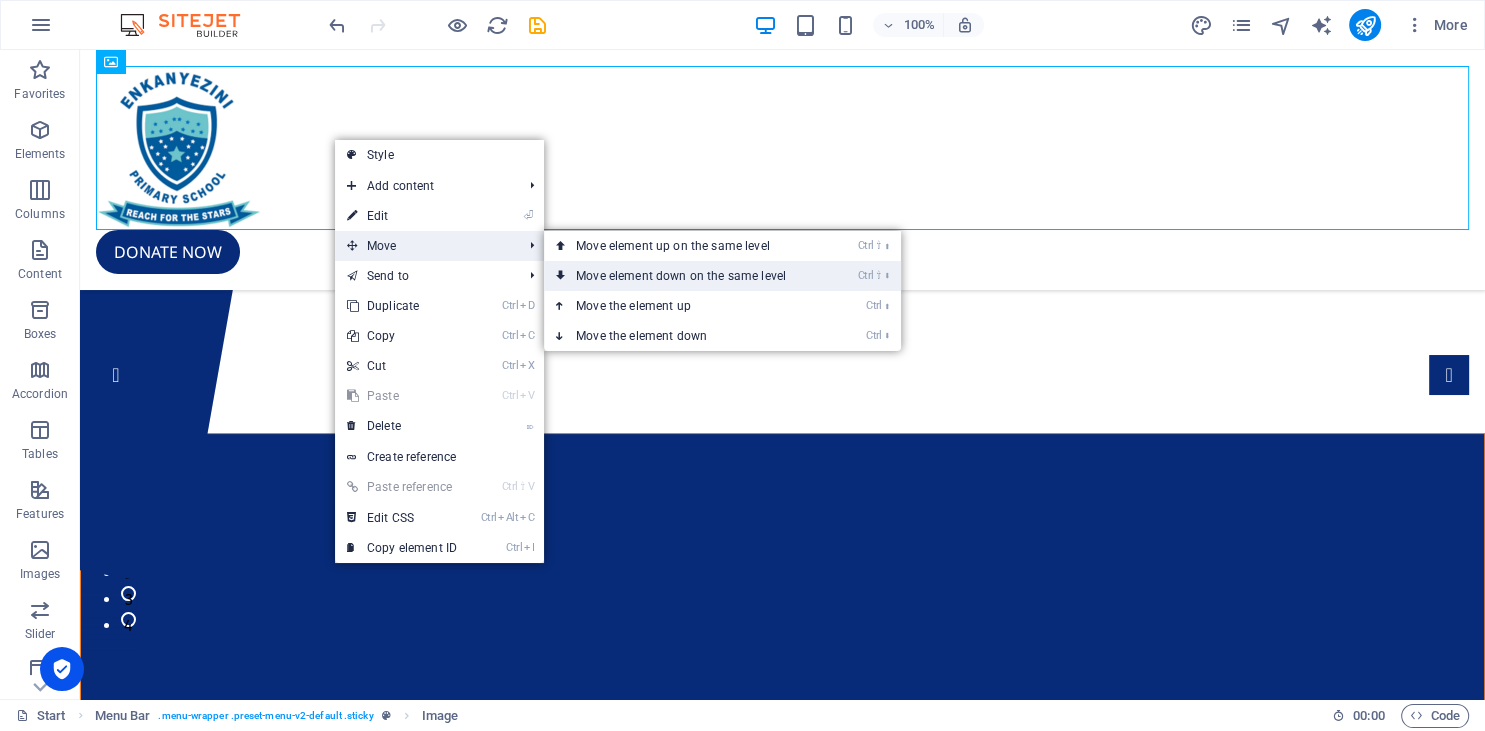 drag, startPoint x: 658, startPoint y: 286, endPoint x: 578, endPoint y: 235, distance: 94.873604 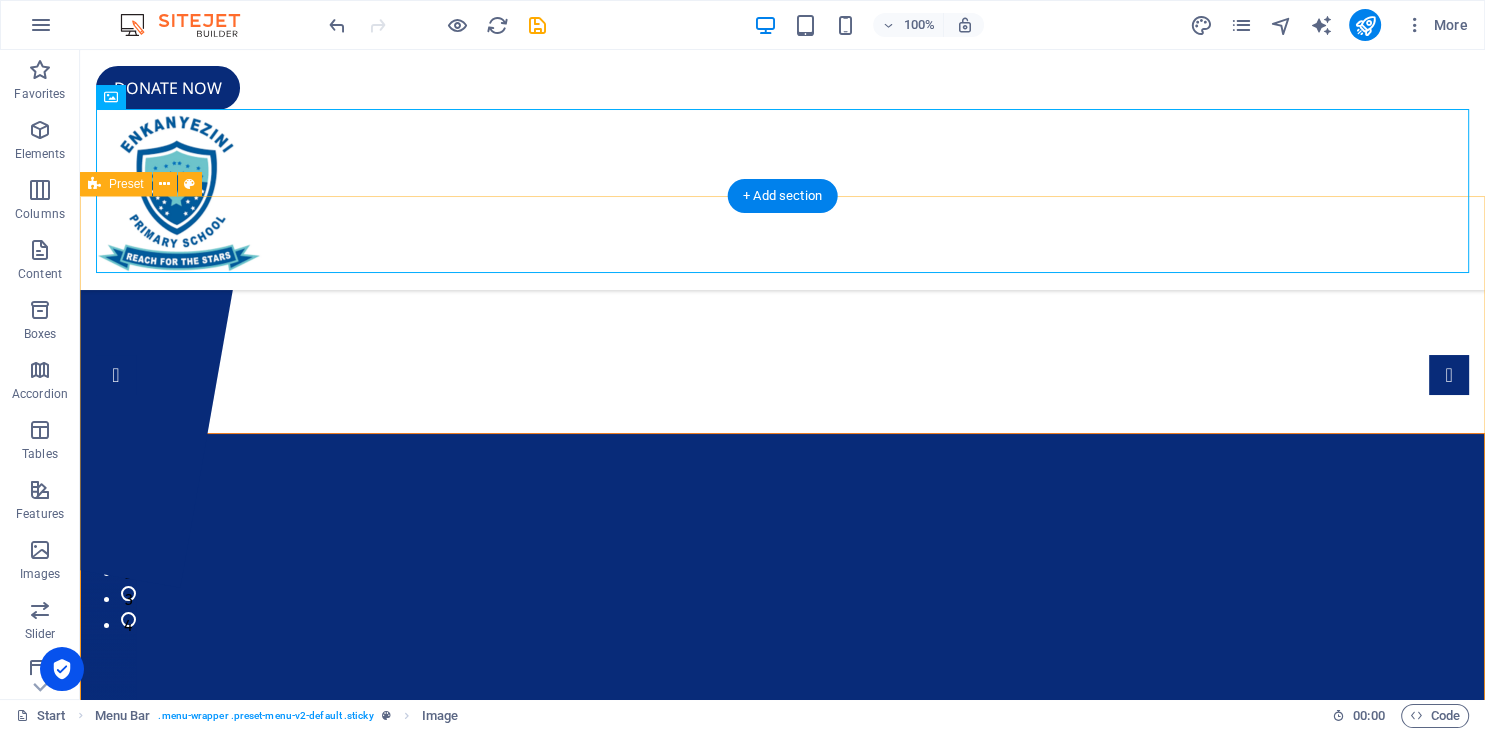 click on "1 2 3 4 Drop content here or  Add elements  Paste clipboard PetsLife Lorem ipsum dolor sit amet, consetetur sadipscing elitr, sed diam nonumy eirmod tempor invidunt ut labore et dolore magna aliquyam erat, sed diam voluptua. Get involved" at bounding box center (782, 788) 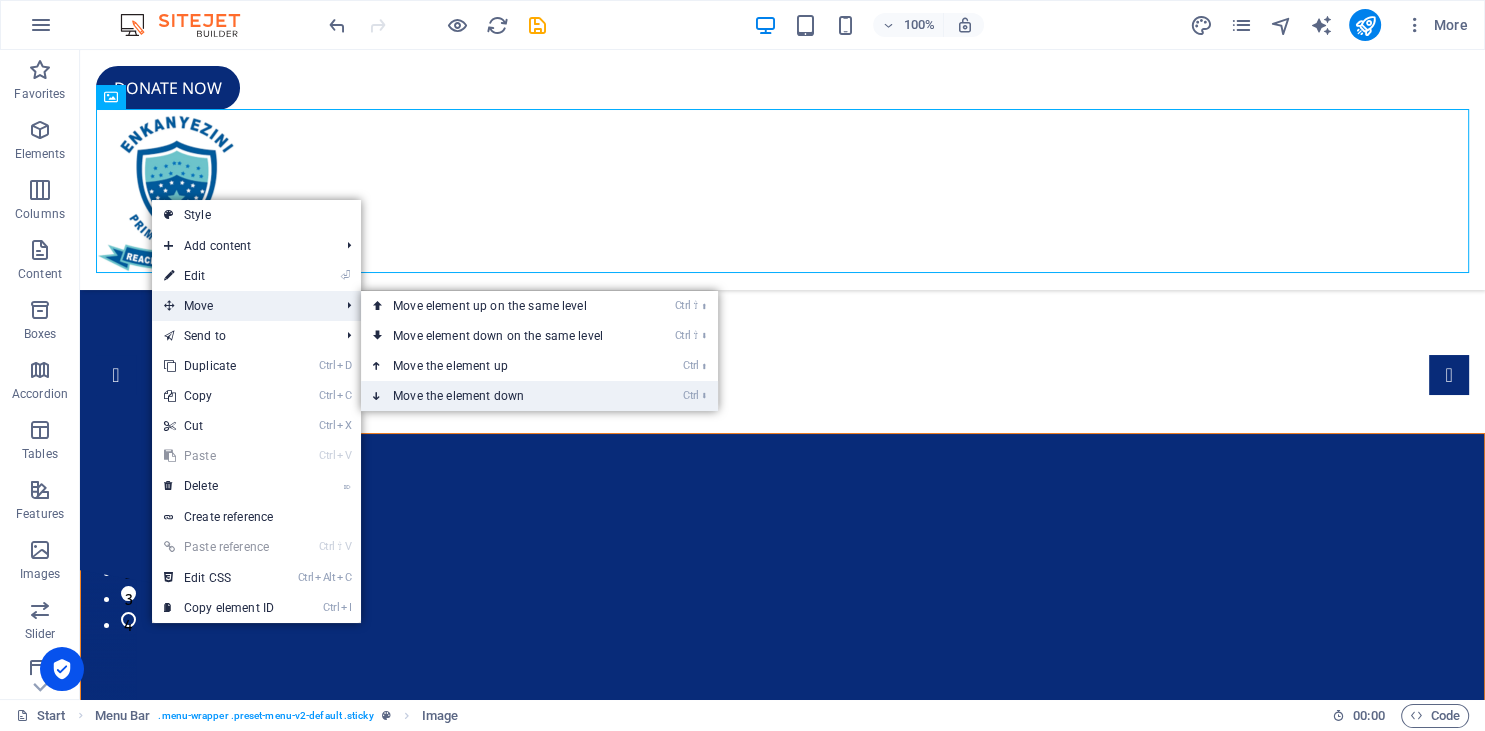 click on "Ctrl ⬇  Move the element down" at bounding box center (502, 396) 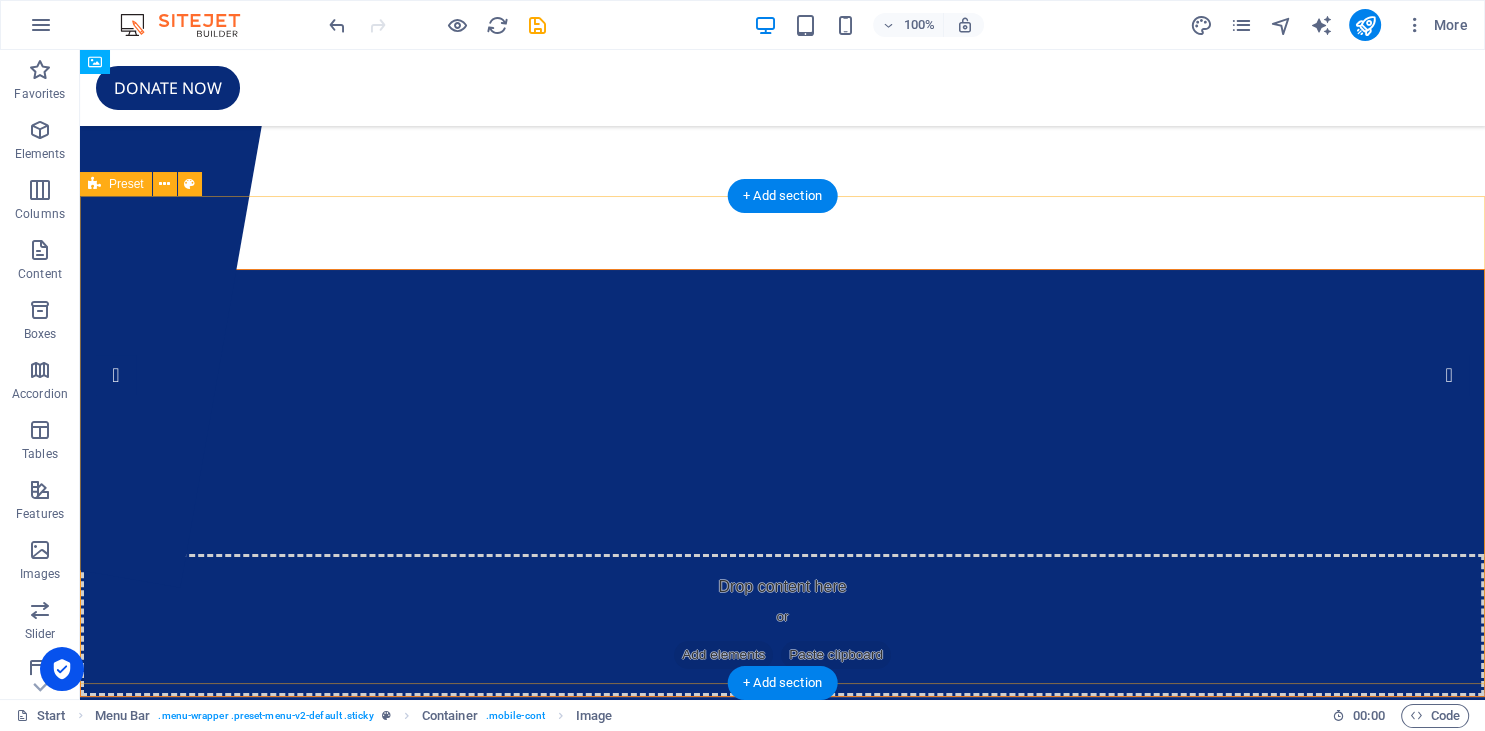 click on "1 2 3 4 Drop content here or  Add elements  Paste clipboard PetsLife Lorem ipsum dolor sit amet, consetetur sadipscing elitr, sed diam nonumy eirmod tempor invidunt ut labore et dolore magna aliquyam erat, sed diam voluptua. Get involved" at bounding box center [782, 706] 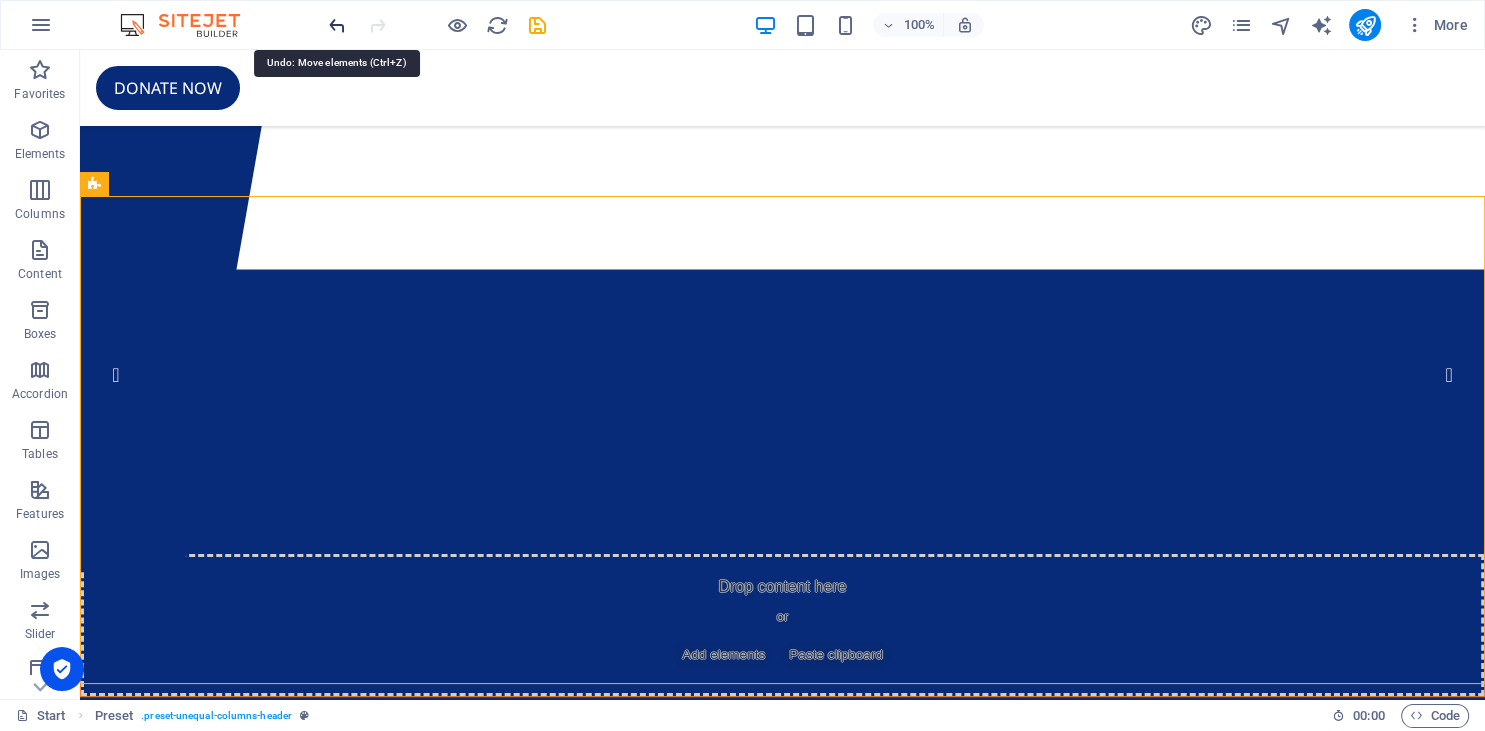 click at bounding box center (337, 25) 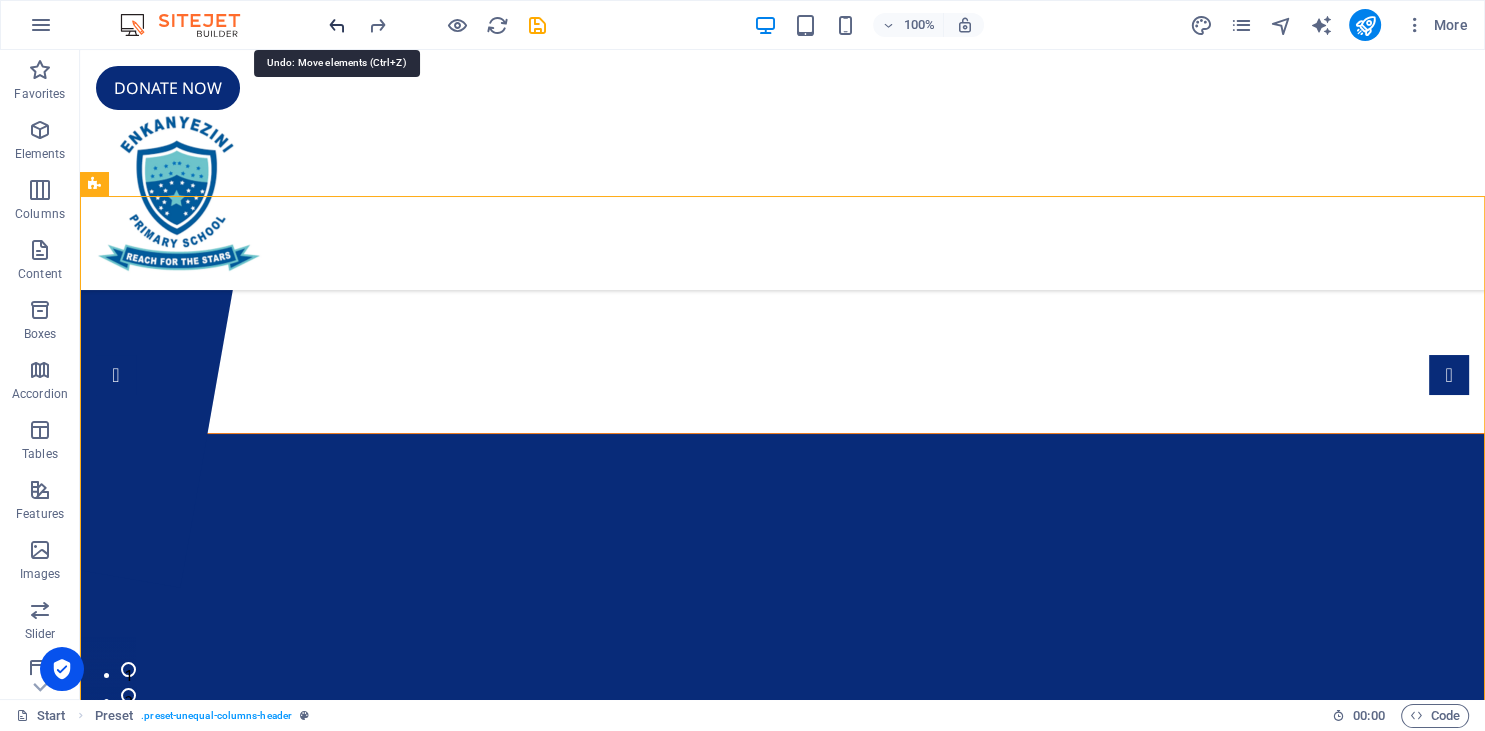click at bounding box center (337, 25) 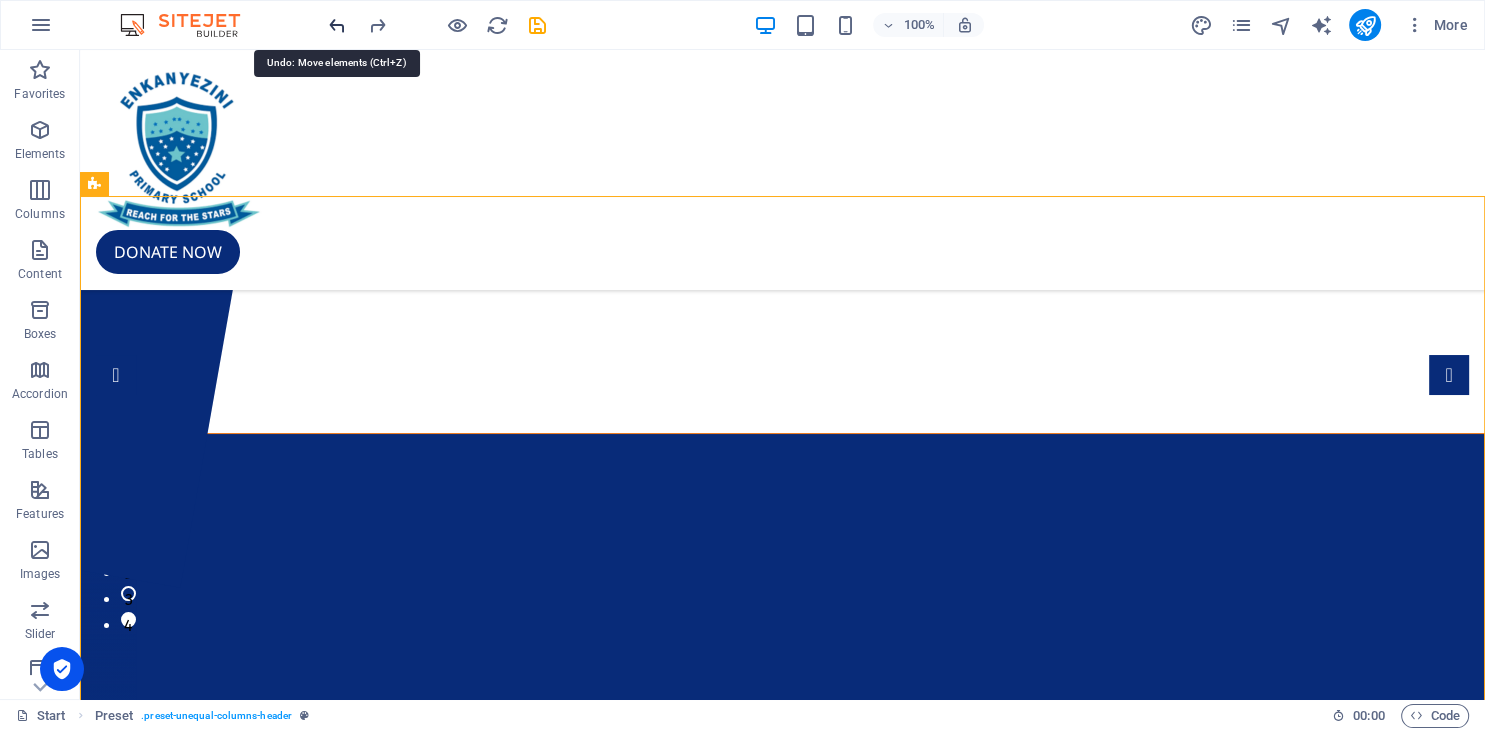 click at bounding box center [337, 25] 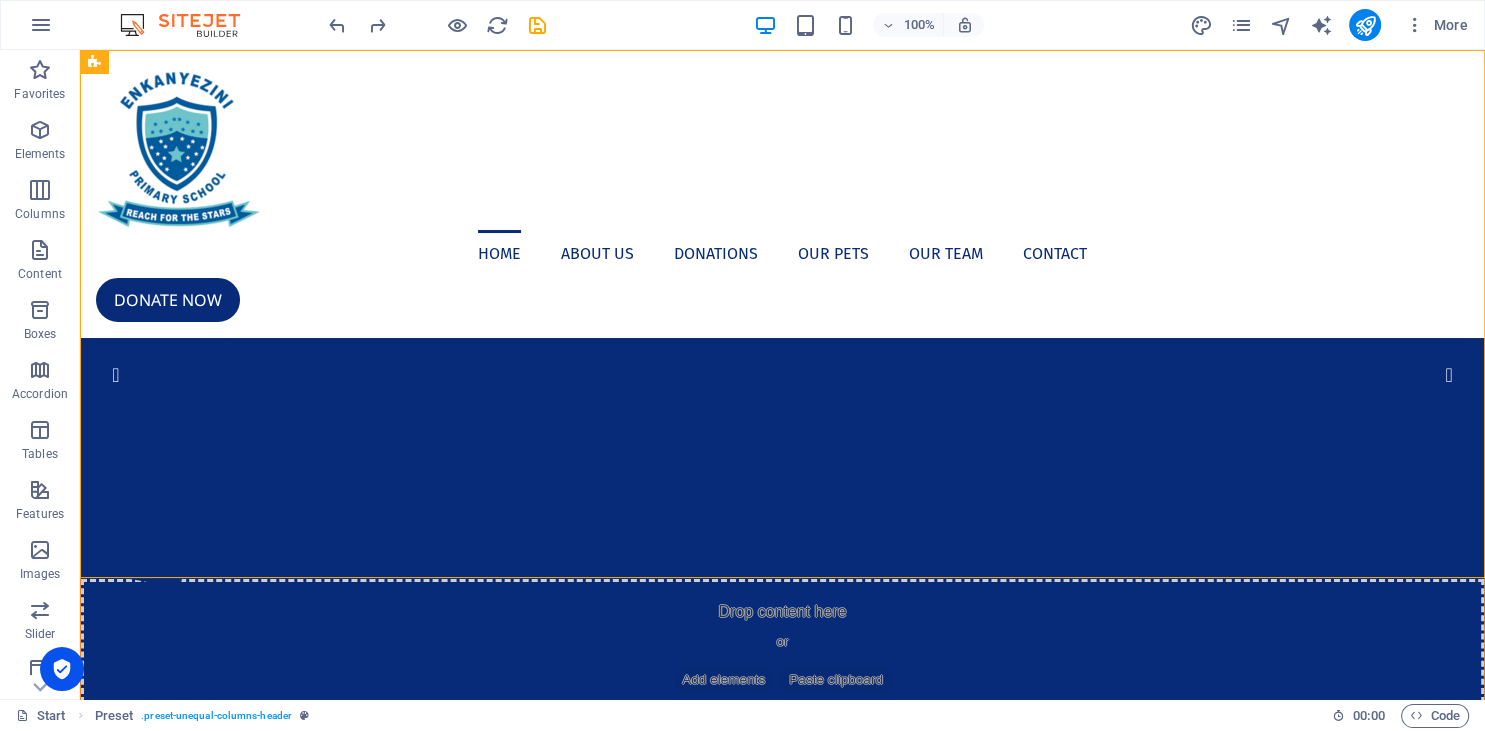 click at bounding box center [437, 25] 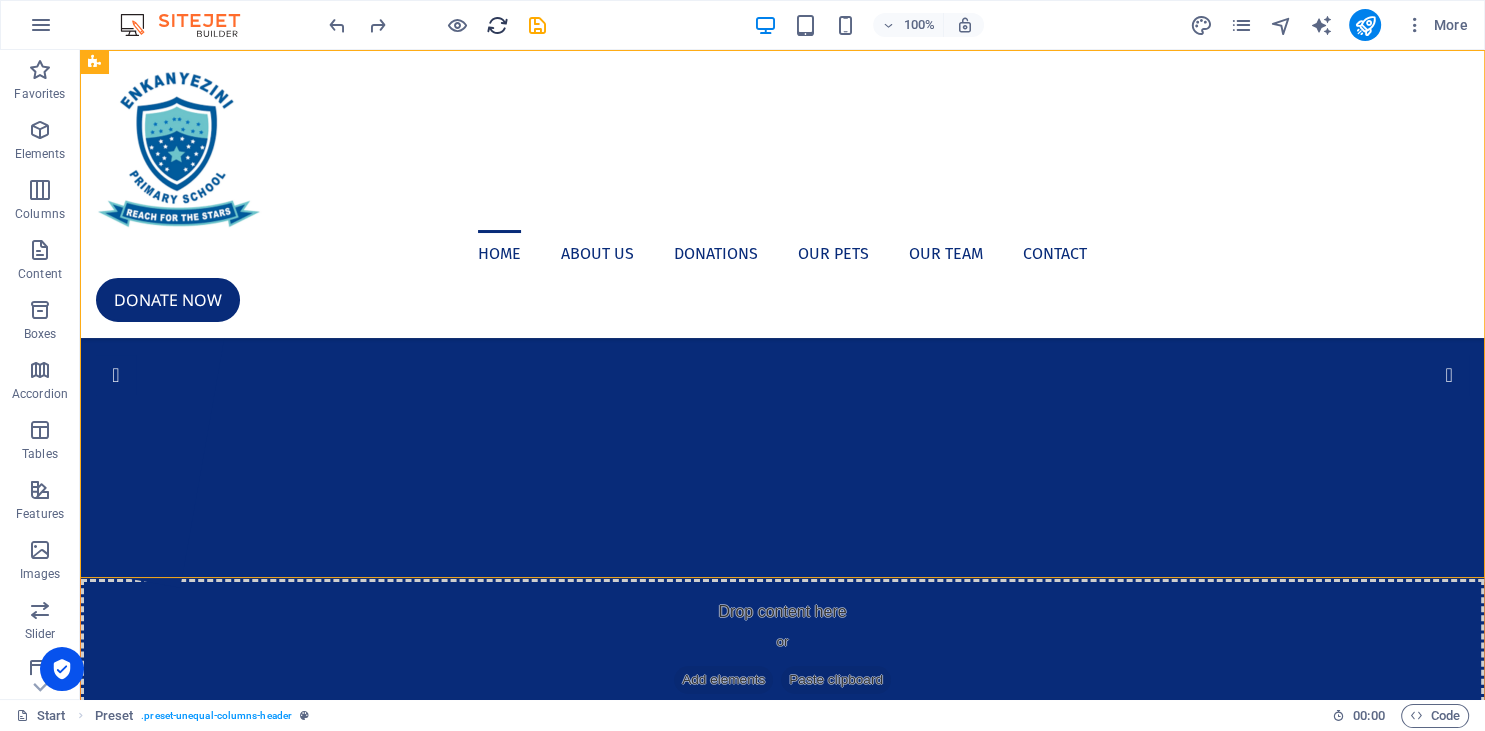 click at bounding box center (437, 25) 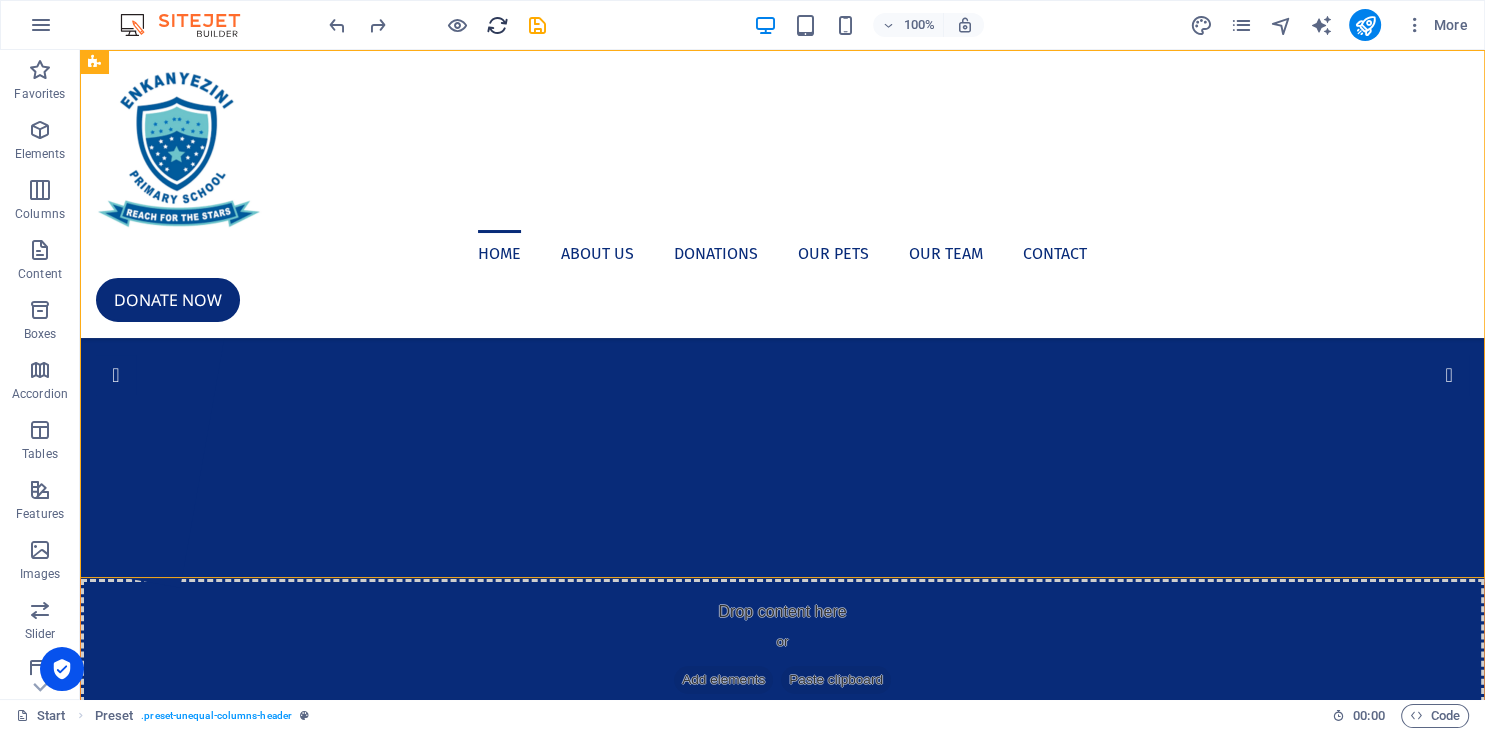 drag, startPoint x: 499, startPoint y: 34, endPoint x: 762, endPoint y: 360, distance: 418.86154 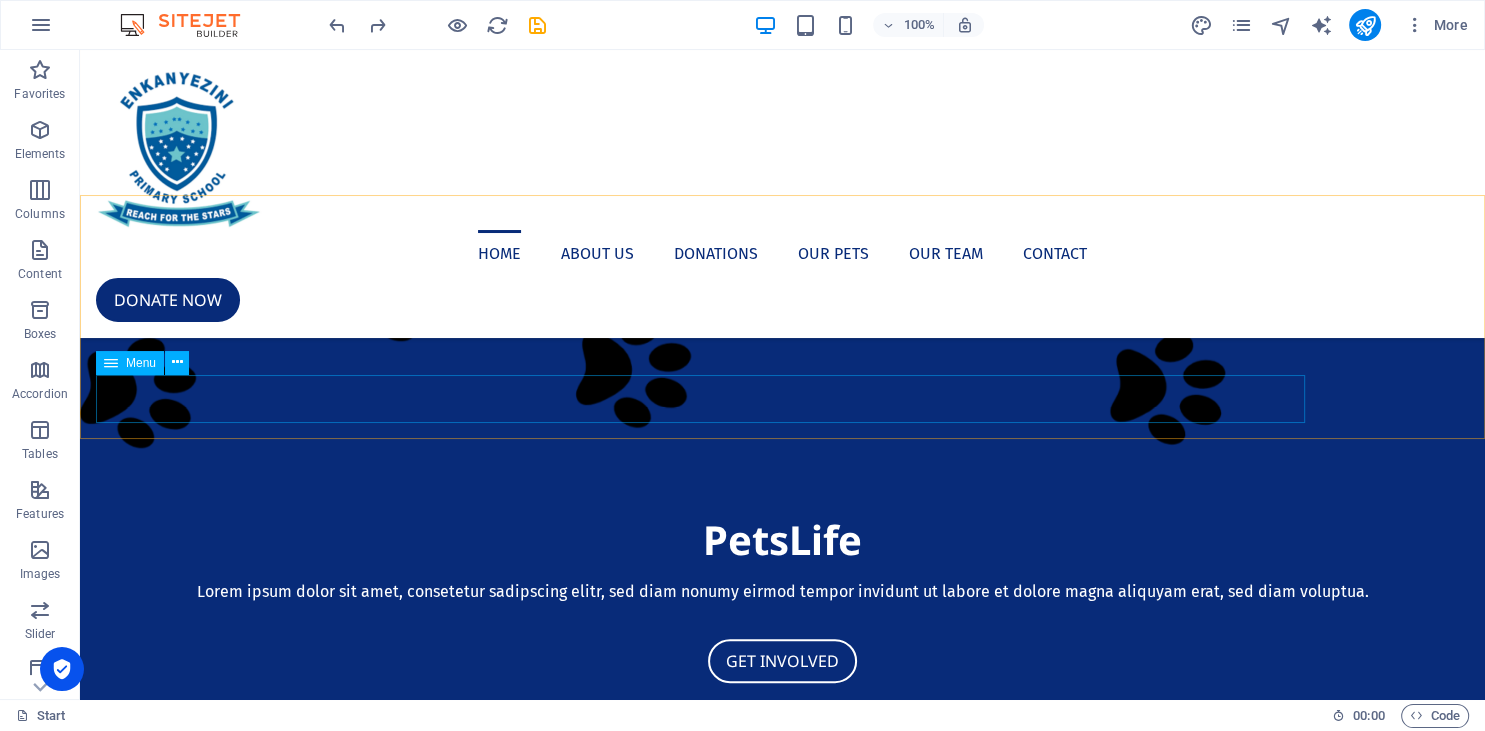 scroll, scrollTop: 0, scrollLeft: 0, axis: both 